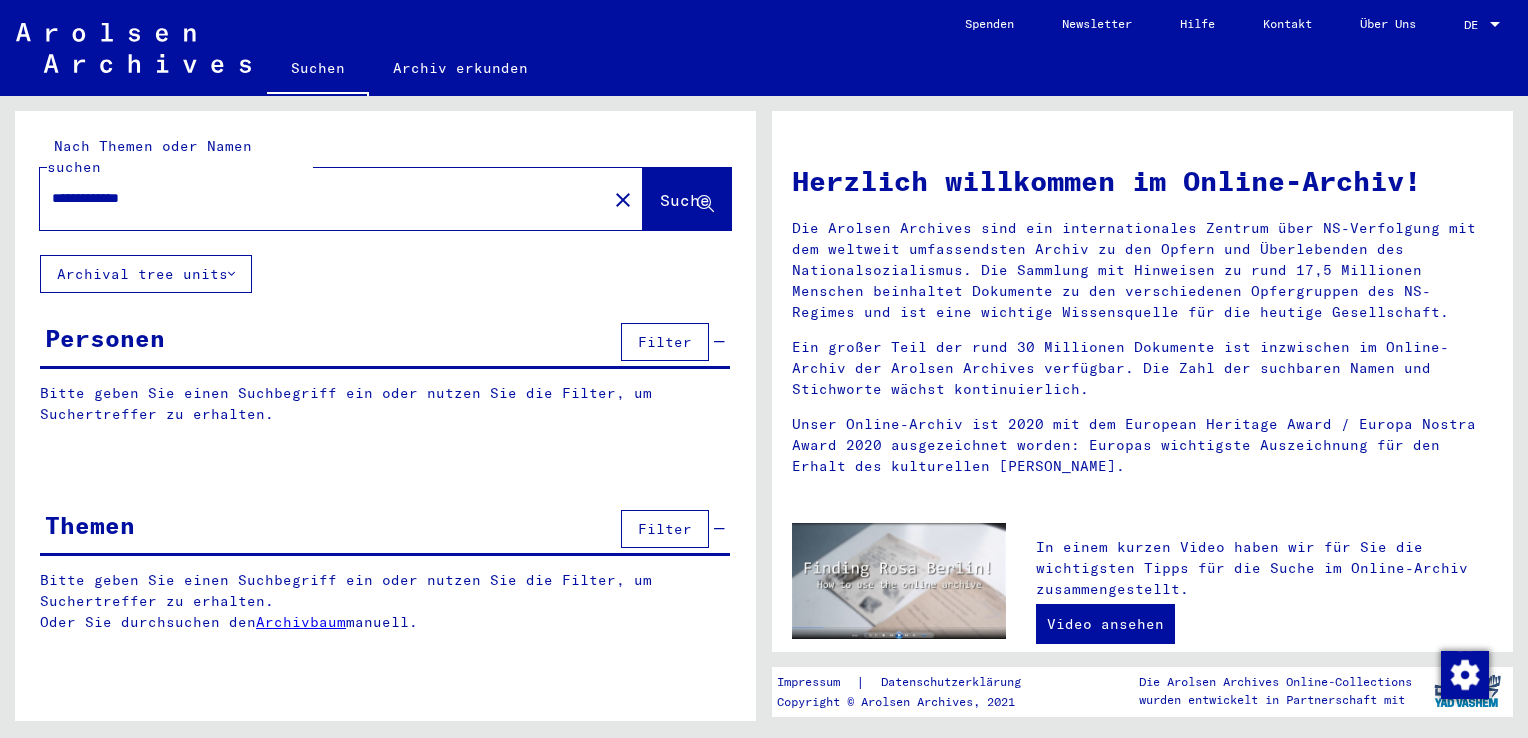 scroll, scrollTop: 0, scrollLeft: 0, axis: both 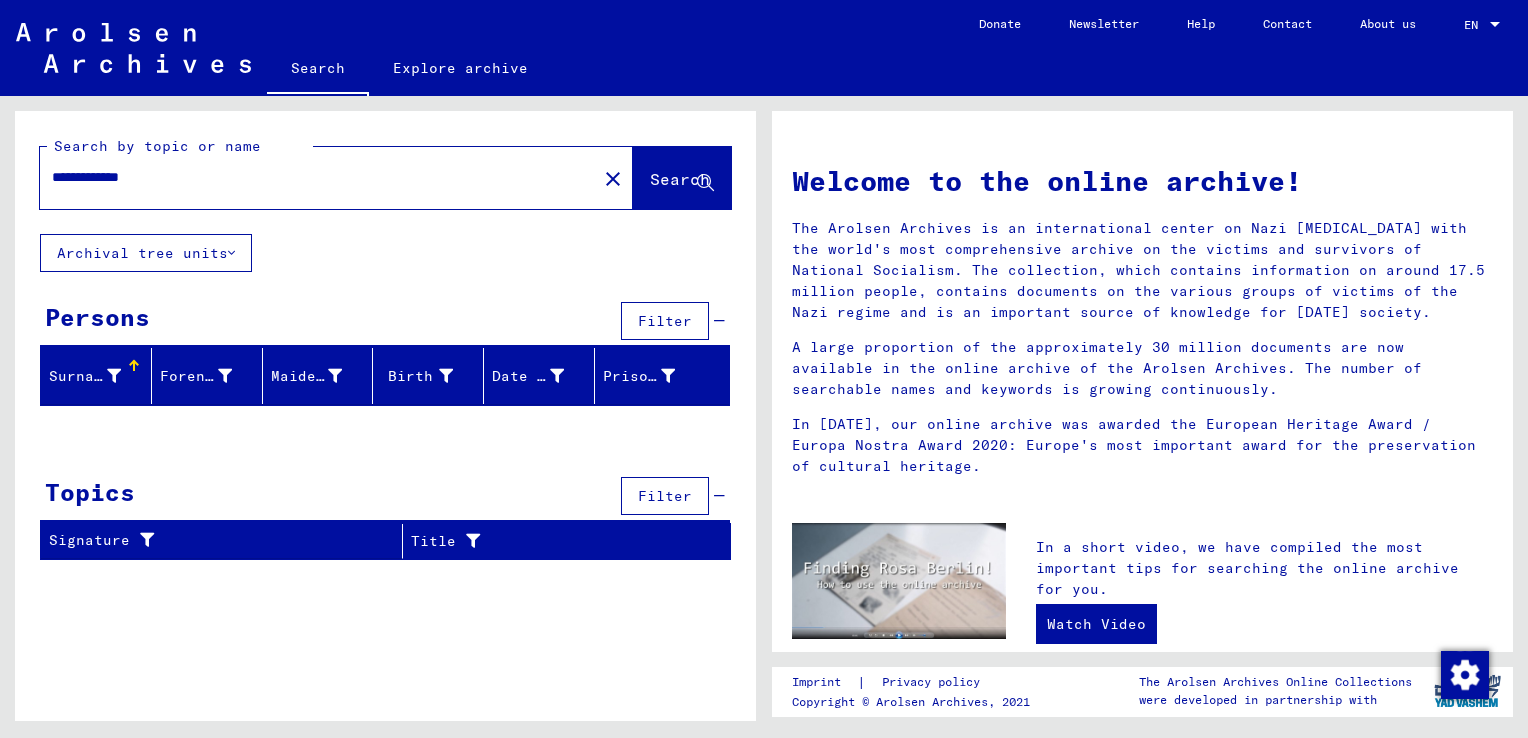 click on "**********" at bounding box center [312, 177] 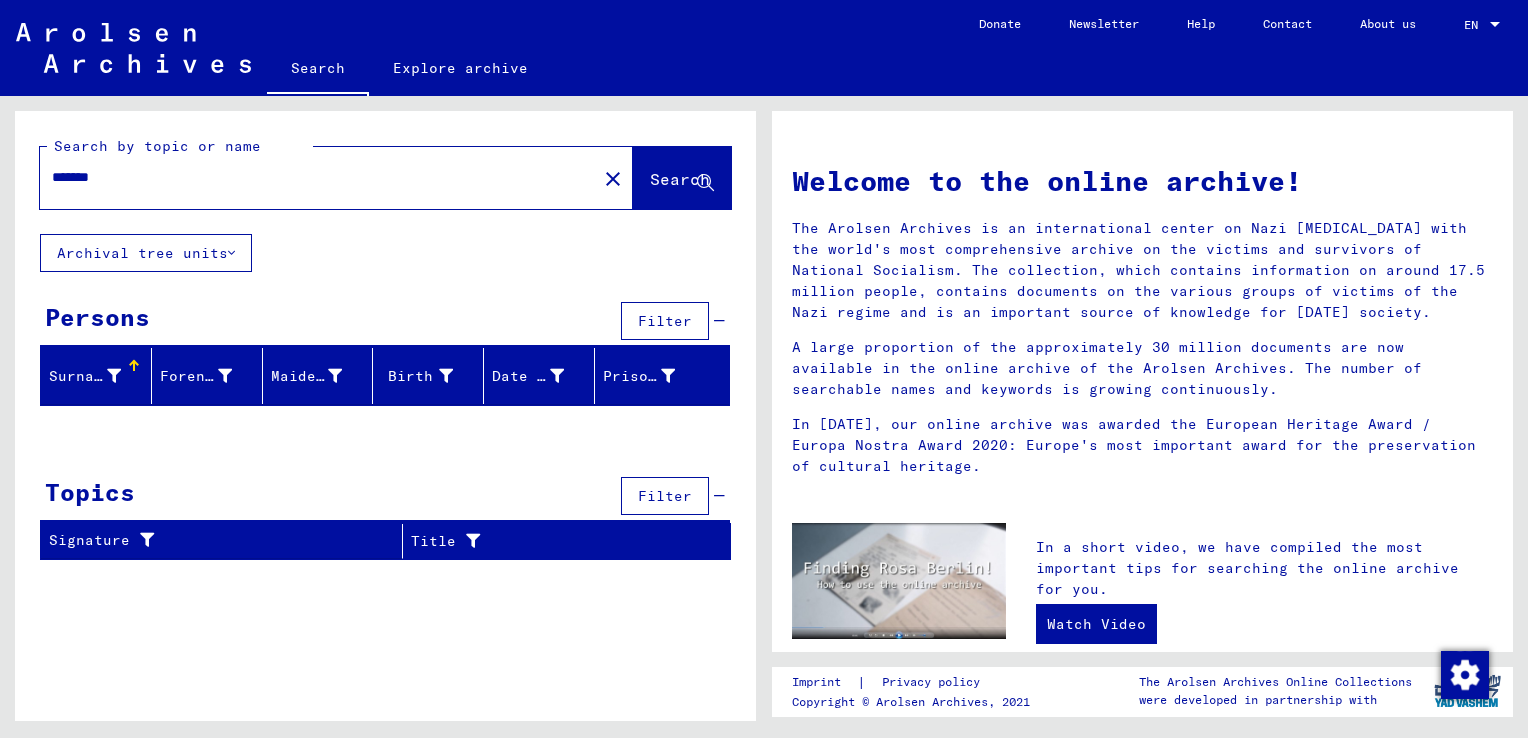 type on "*******" 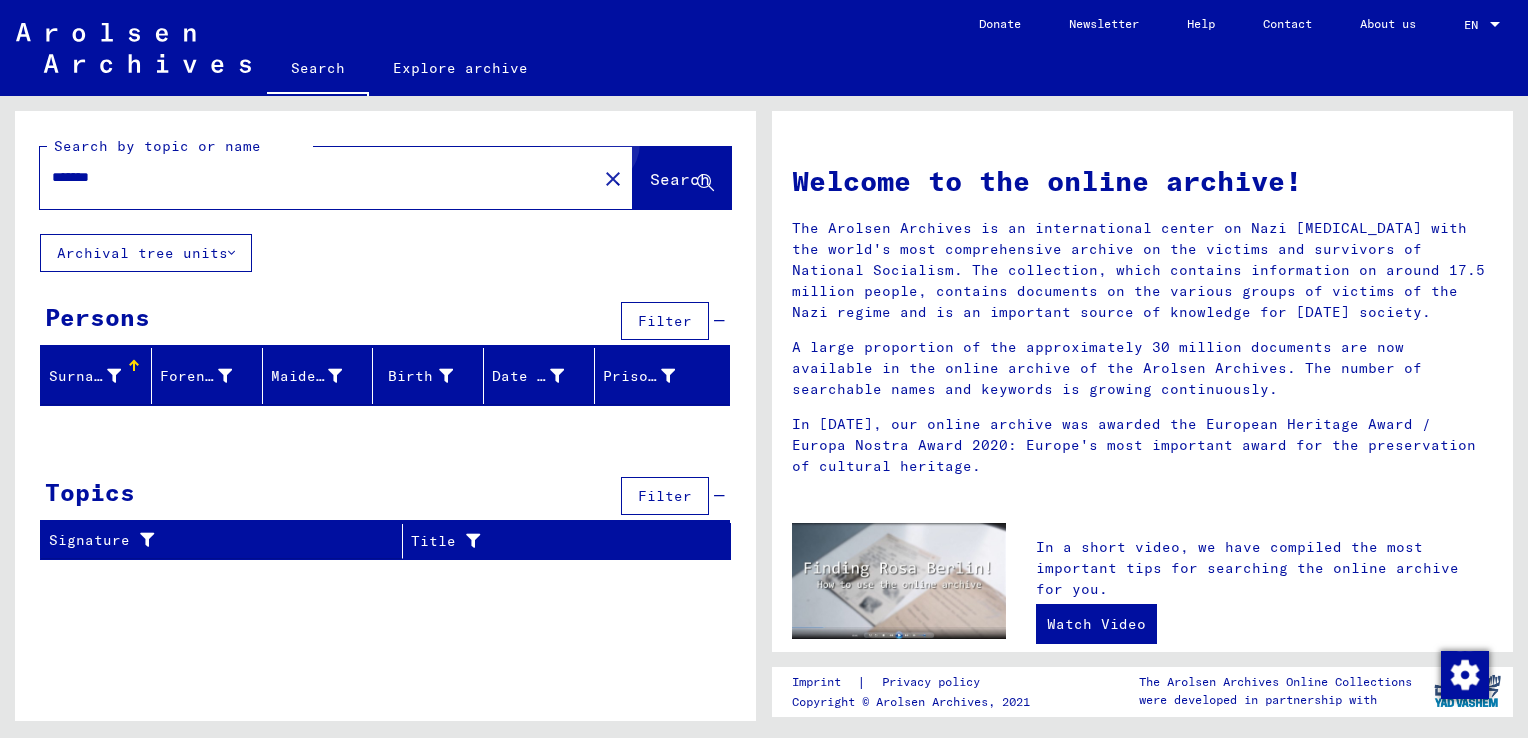 click on "Search" 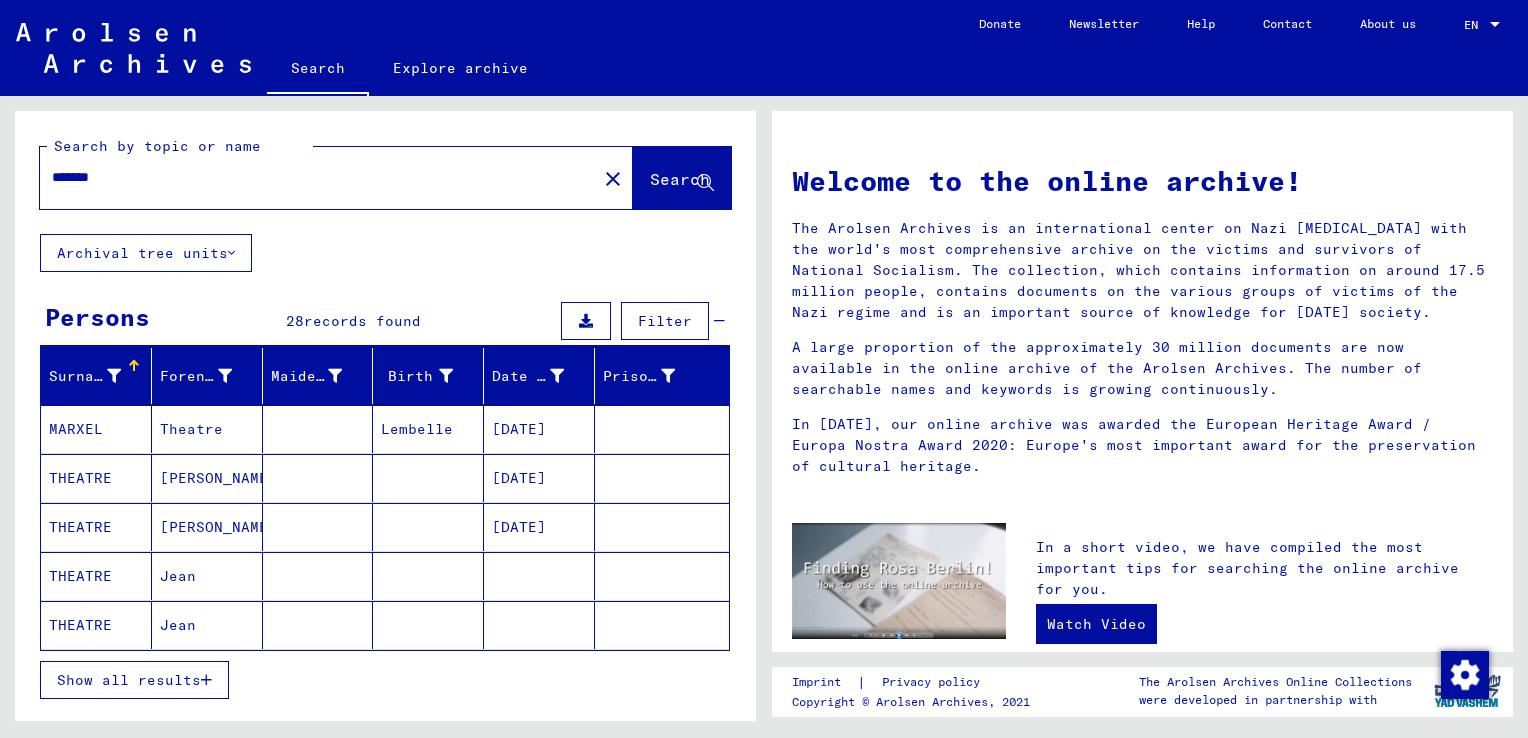 click on "Show all results" at bounding box center [134, 680] 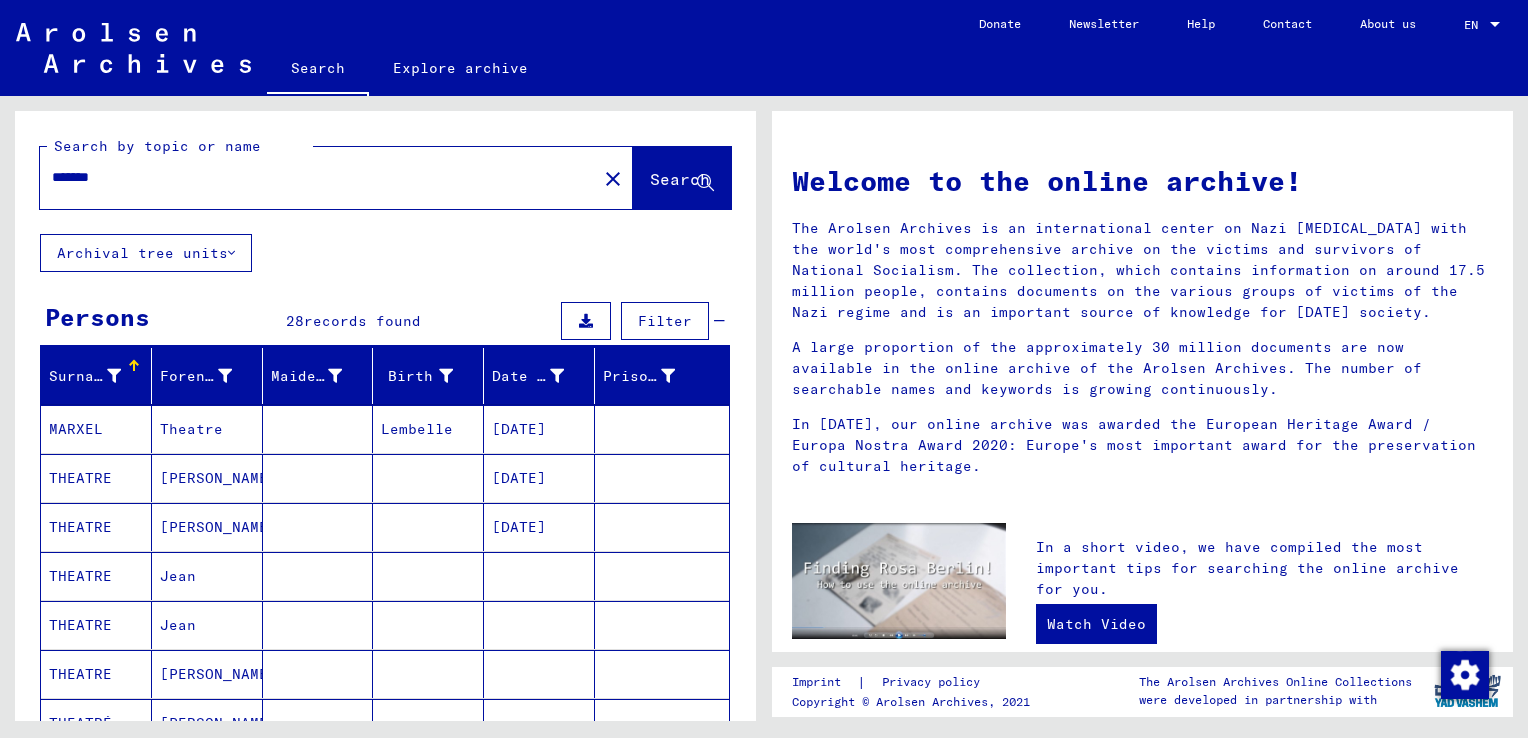 scroll, scrollTop: 547, scrollLeft: 0, axis: vertical 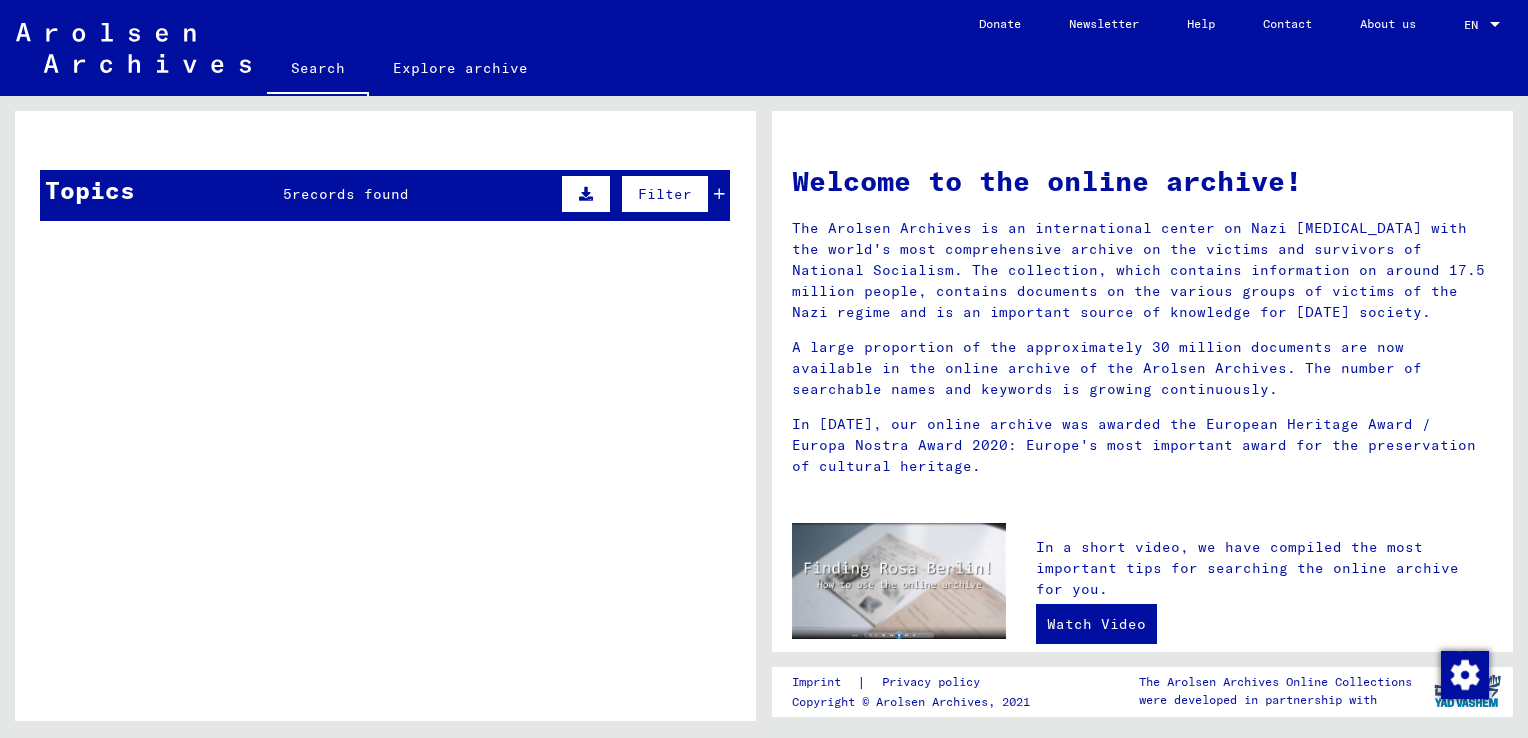 click on "records found" at bounding box center [350, 194] 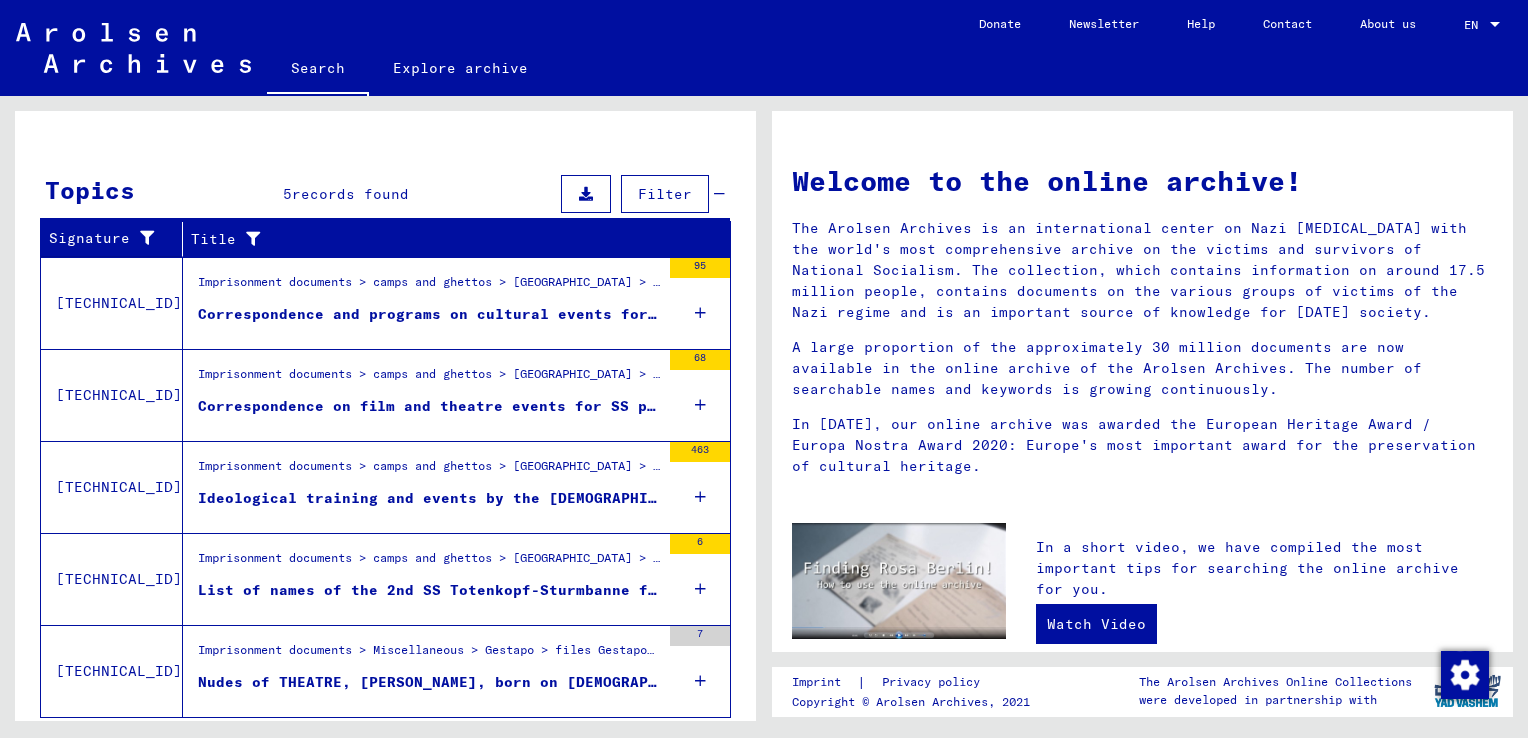 click on "Search by topic or name ******* close  Search   Archival tree units  Persons 28  records found  Filter   Surname   Forename   Maiden name   Birth   Date of birth   Prisoner #   [GEOGRAPHIC_DATA]      [GEOGRAPHIC_DATA]   [DATE]      THEATRE   Josef         [DATE]      THEATRE   Josef         [DATE]      [GEOGRAPHIC_DATA]   [PERSON_NAME]   [PERSON_NAME]               THEATRE   [PERSON_NAME]         [DATE]      THEATRE   [PERSON_NAME]         [DATE]      THEATRE   [PERSON_NAME]         [DATE]      THEATRE   [PERSON_NAME]         [DATE]      THEATRE   Rosalie         [DATE]      THEATRE   [PERSON_NAME]. Liége   [DATE]      THEATRE   [PERSON_NAME]/[GEOGRAPHIC_DATA]   [DATE]      THEATRE   [GEOGRAPHIC_DATA]/[GEOGRAPHIC_DATA]   [DATE]      THEATRE   [PERSON_NAME]   [DATE]      THEATRE   Christine         [DATE]      THEATRE   [PERSON_NAME]         [DATE]      THEATRE   MARCEL         [DATE]      THEATRE" 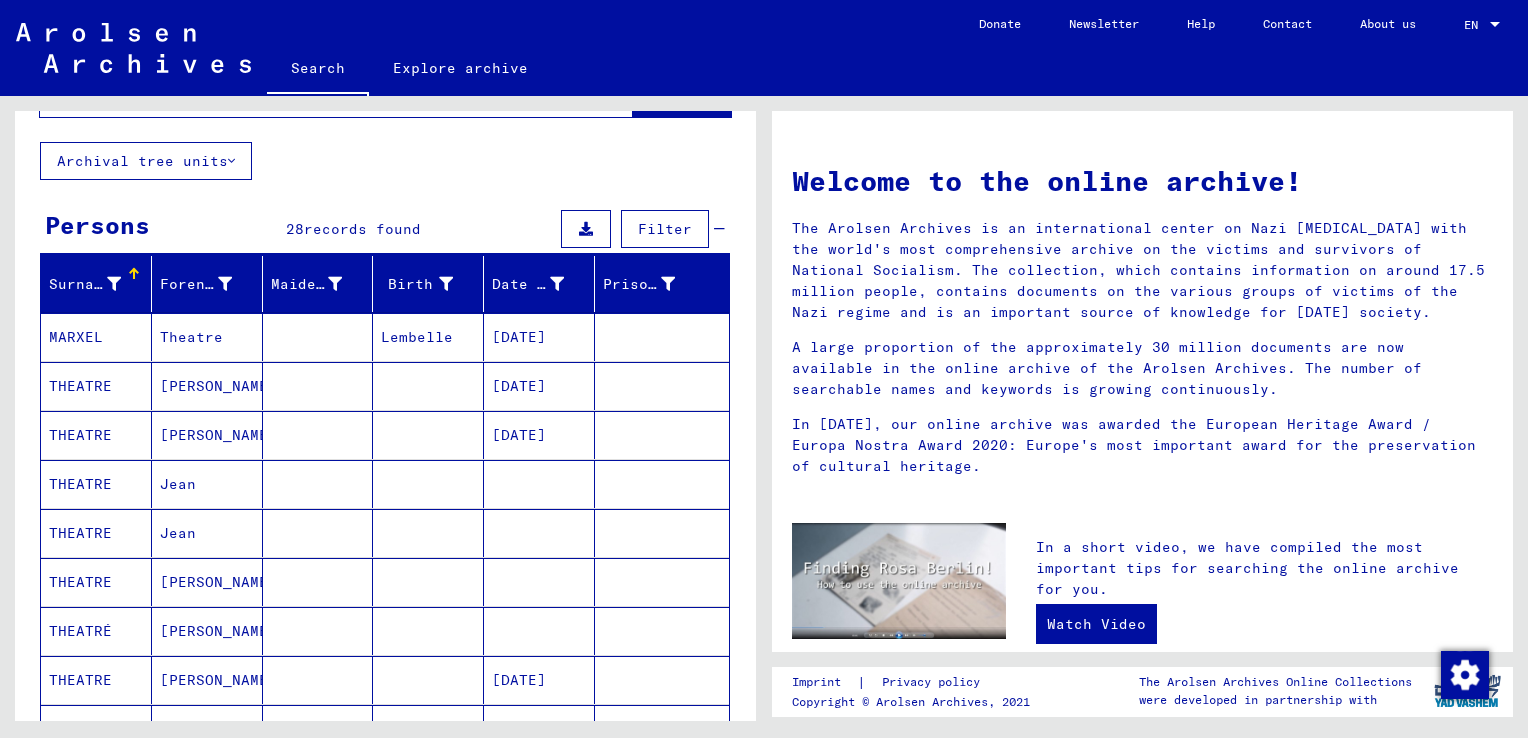 scroll, scrollTop: 0, scrollLeft: 0, axis: both 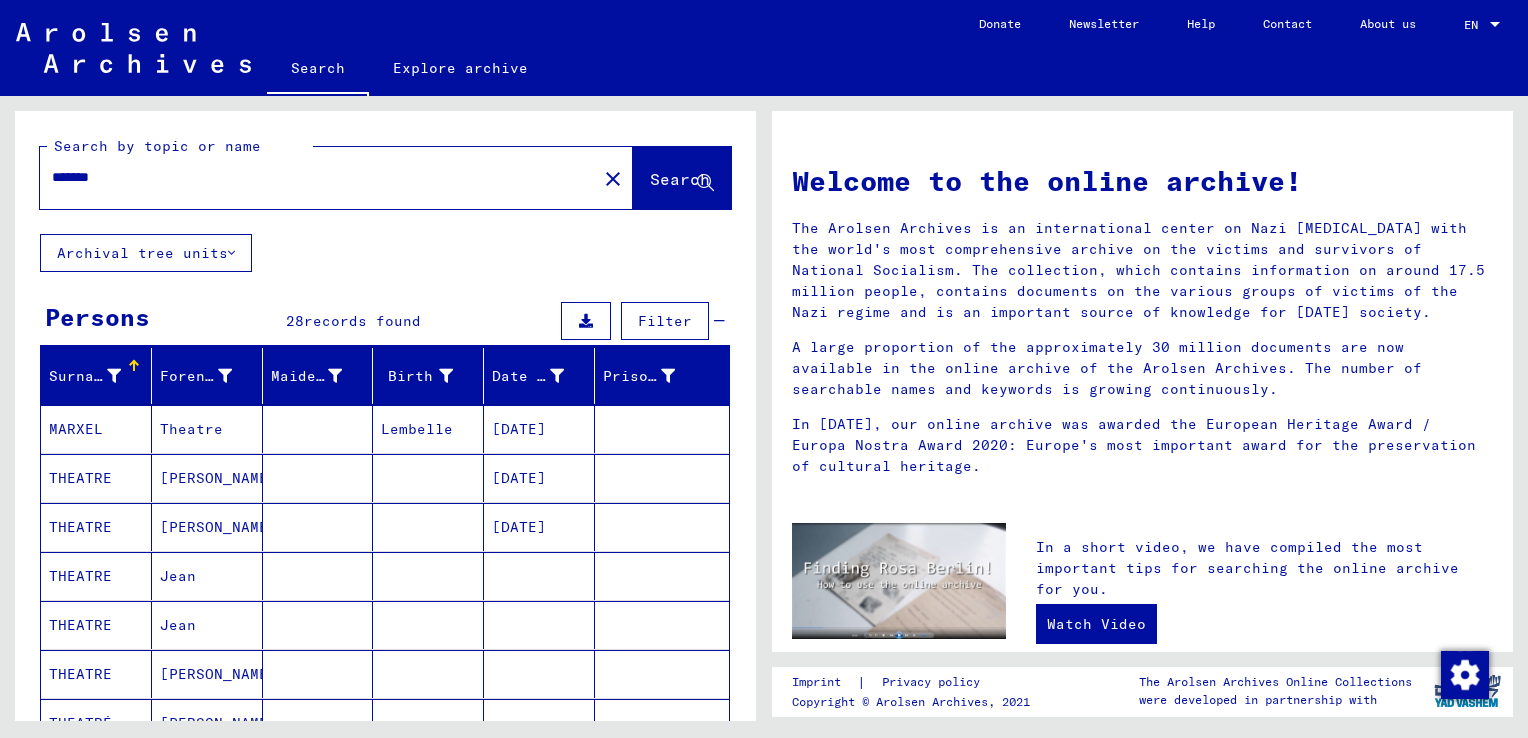 click on "*******" at bounding box center (312, 177) 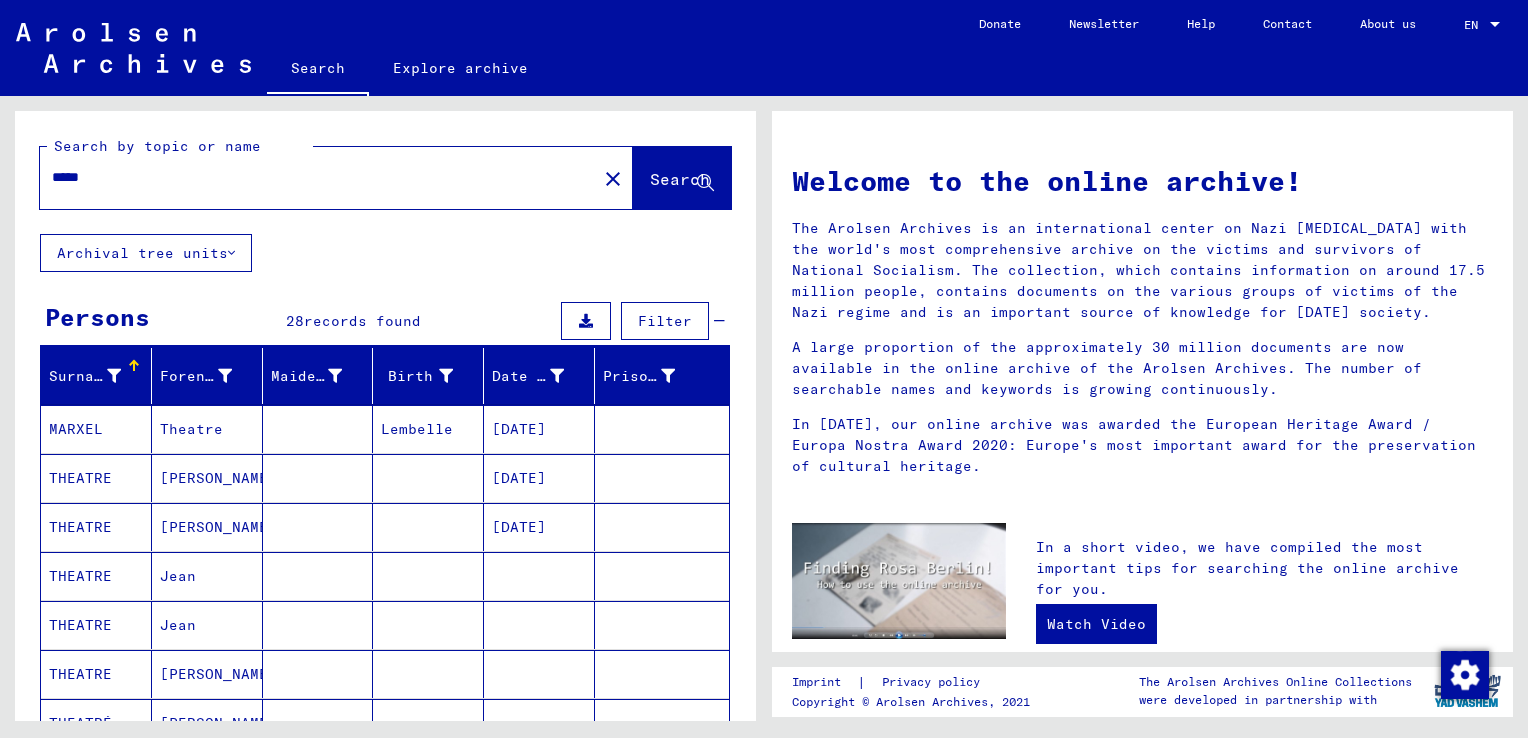 type on "*****" 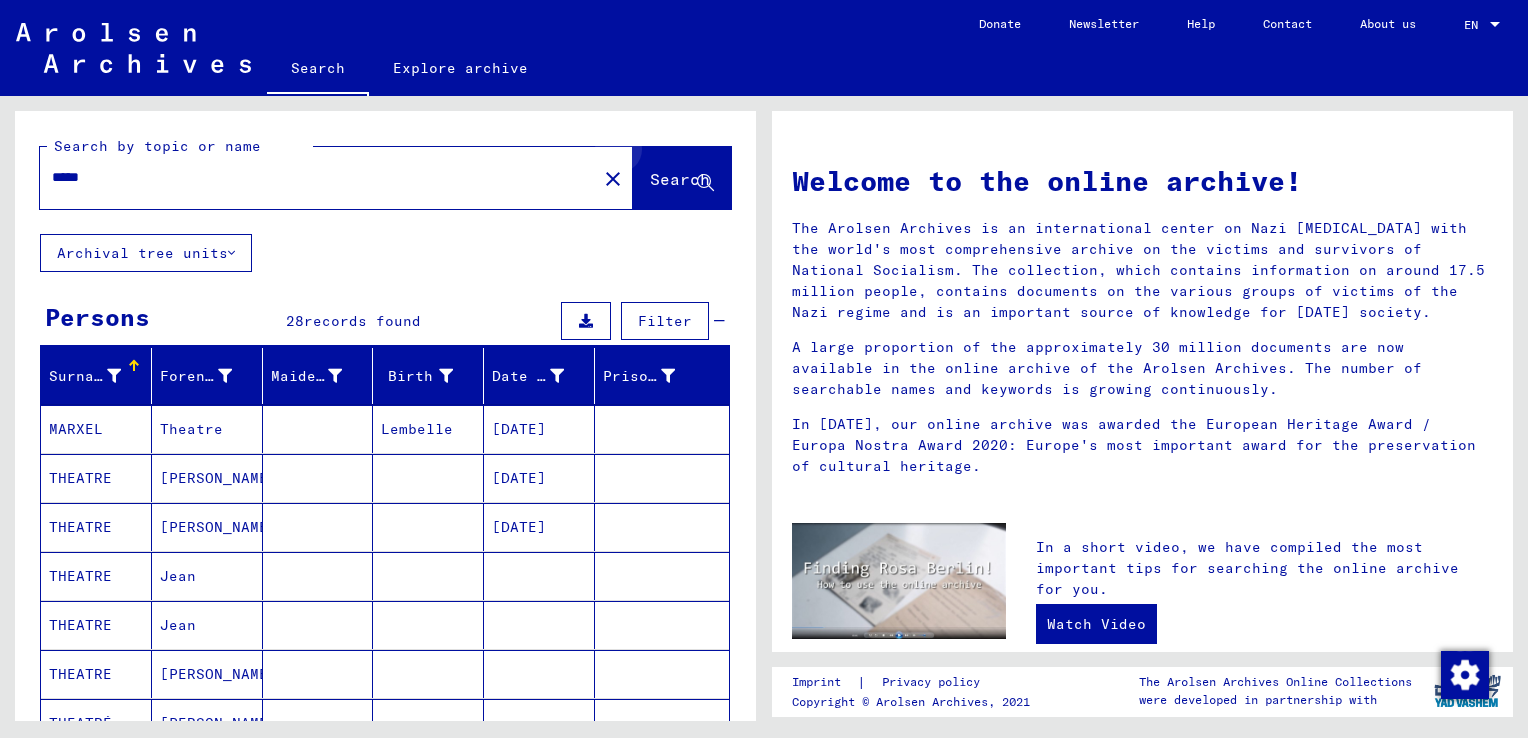 click on "Search" 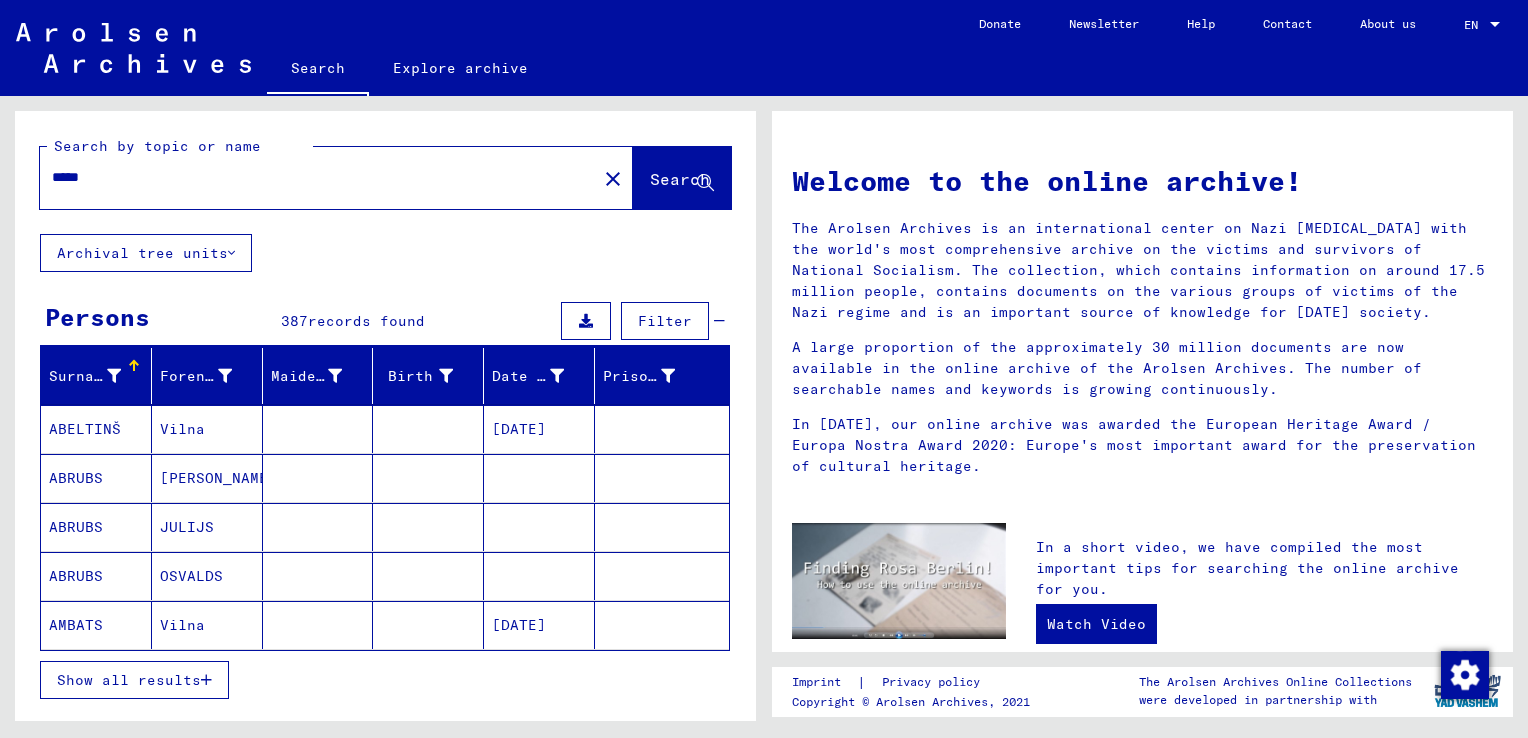 click on "[PERSON_NAME]" at bounding box center [207, 527] 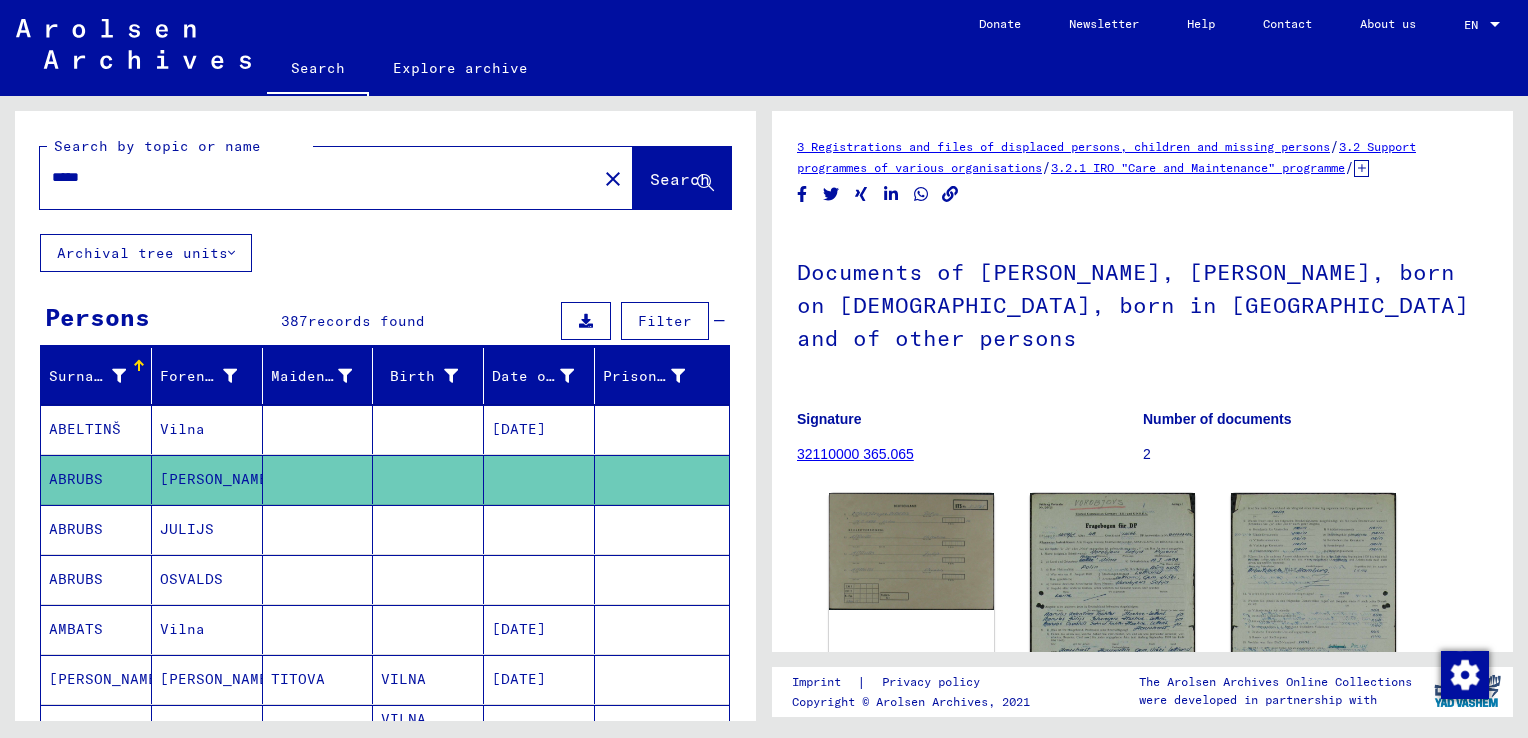 scroll, scrollTop: 0, scrollLeft: 0, axis: both 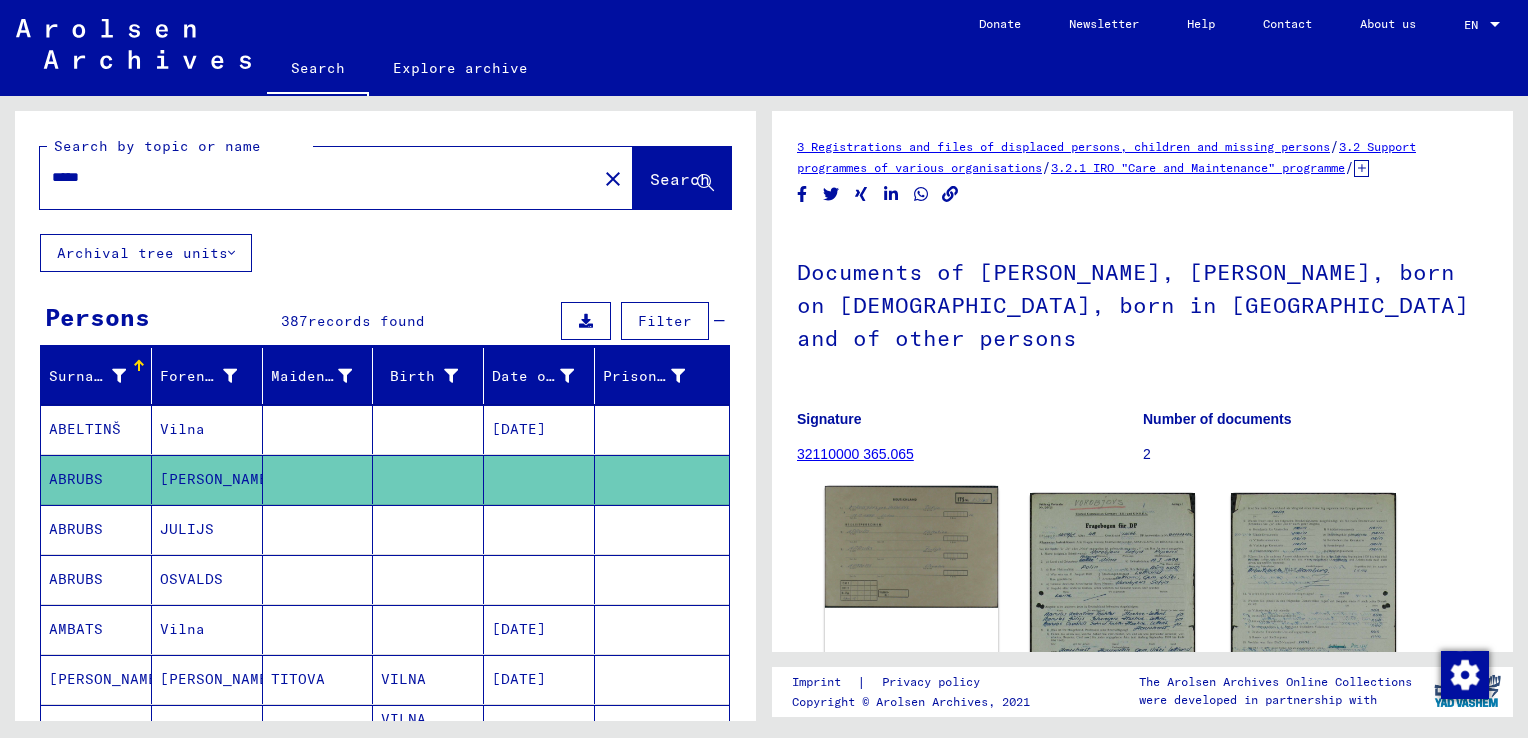 click 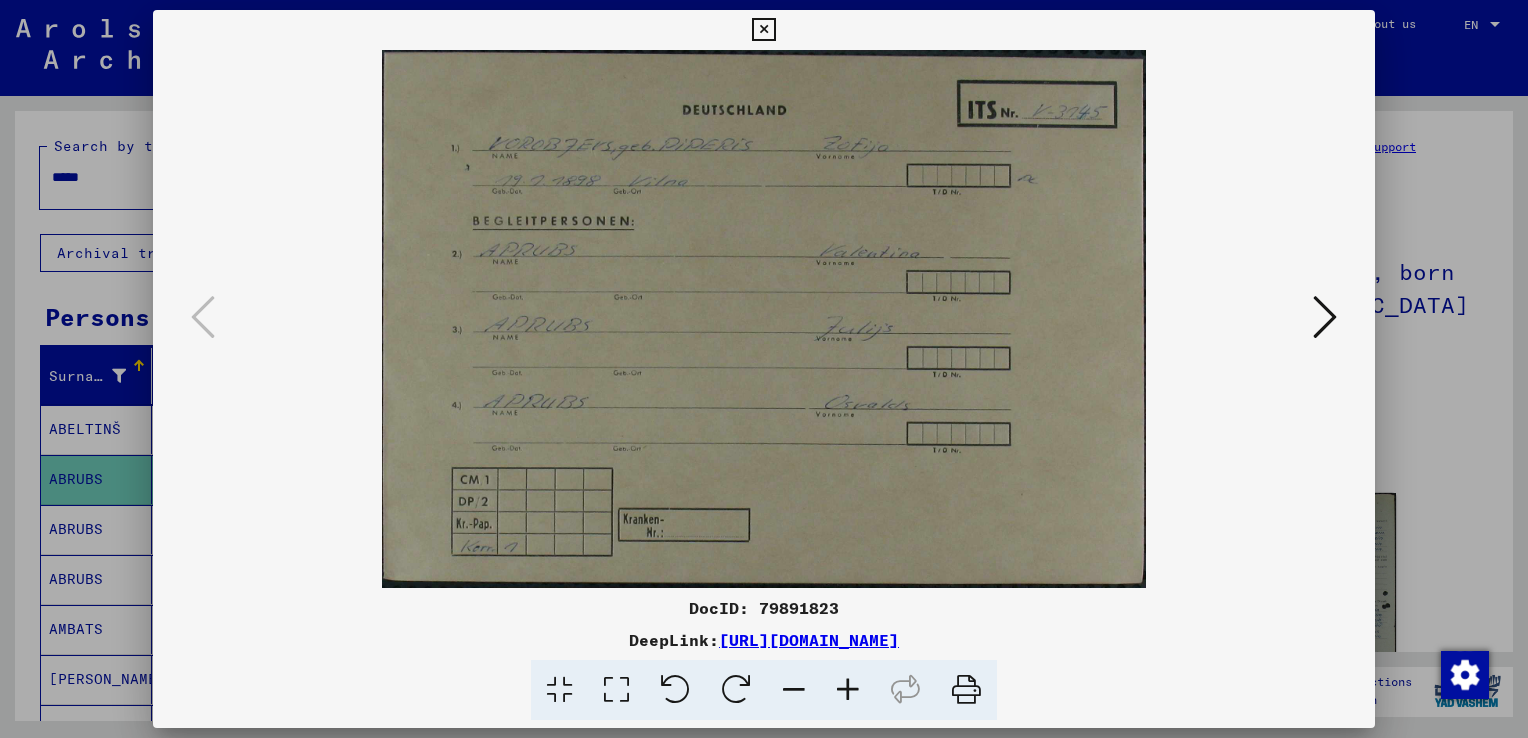 click at bounding box center [1325, 317] 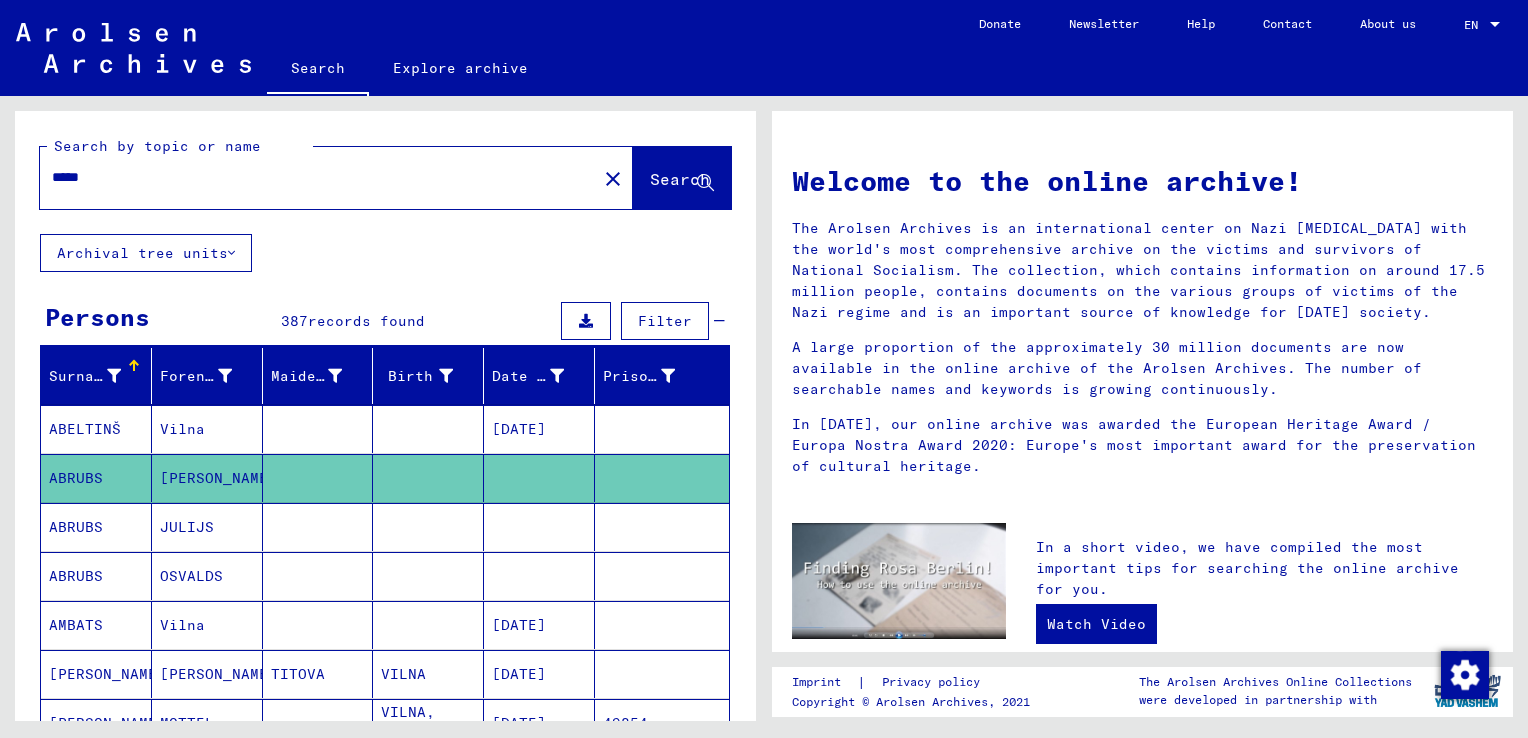 click on "Filter" at bounding box center [665, 321] 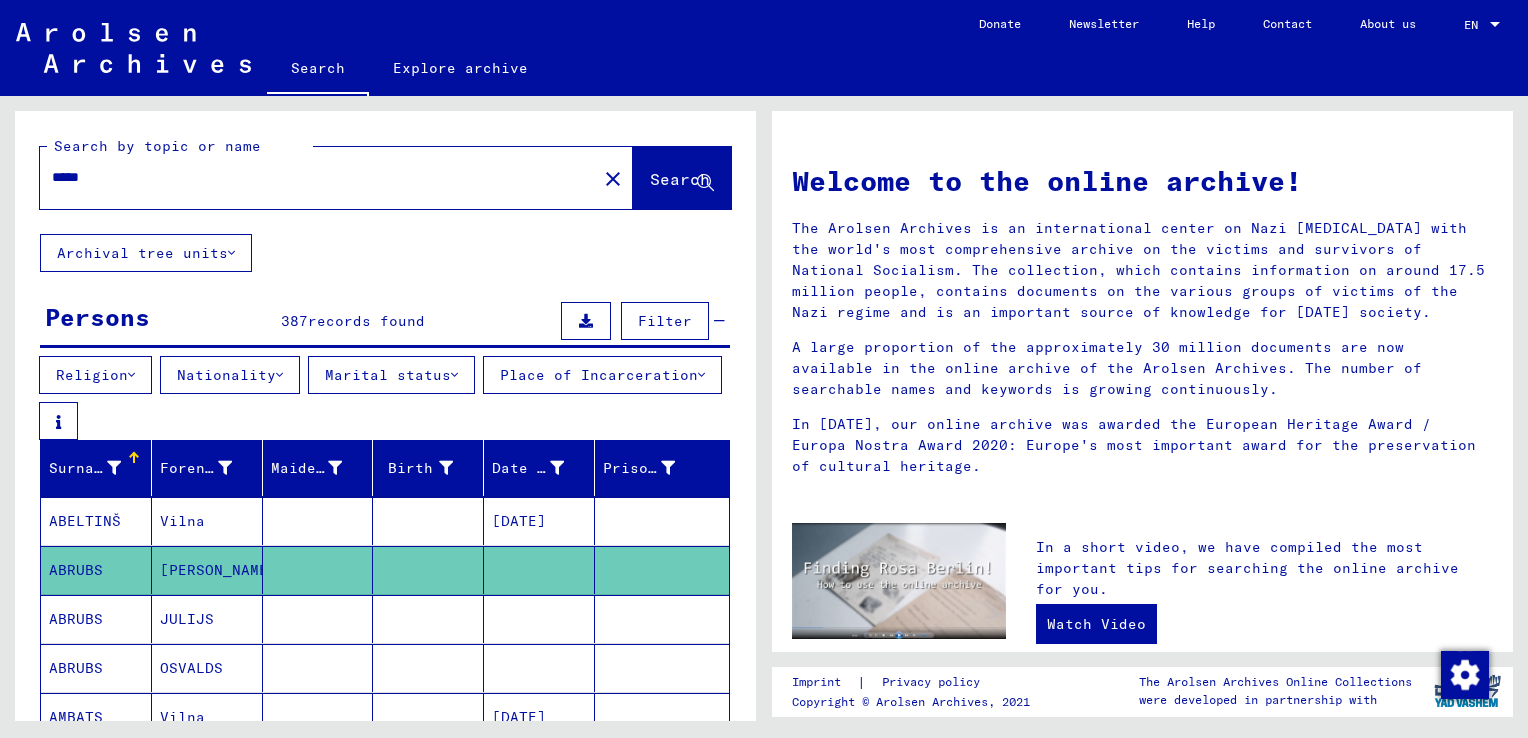 click on "Religion" at bounding box center [92, 375] 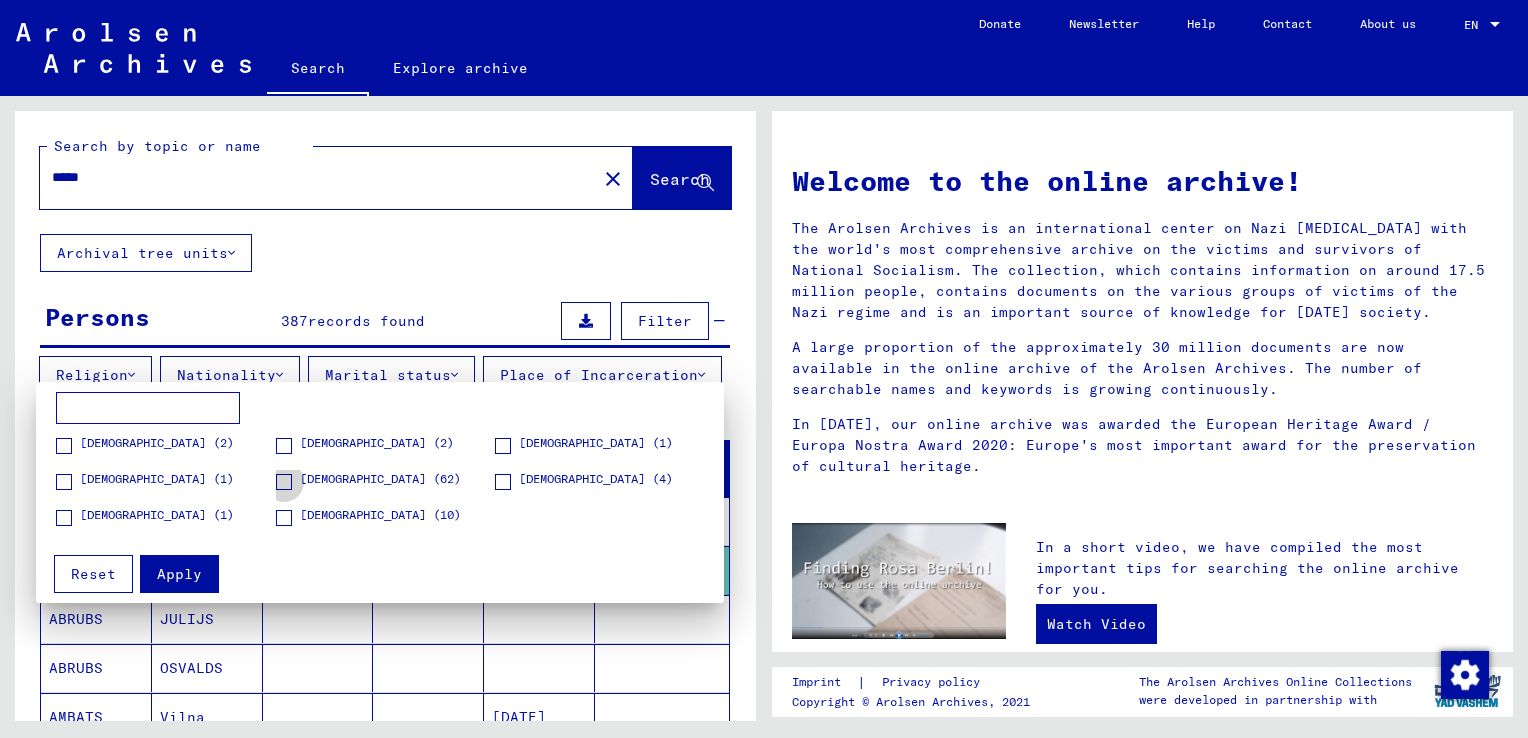 click on "[DEMOGRAPHIC_DATA] (62)" at bounding box center [380, 478] 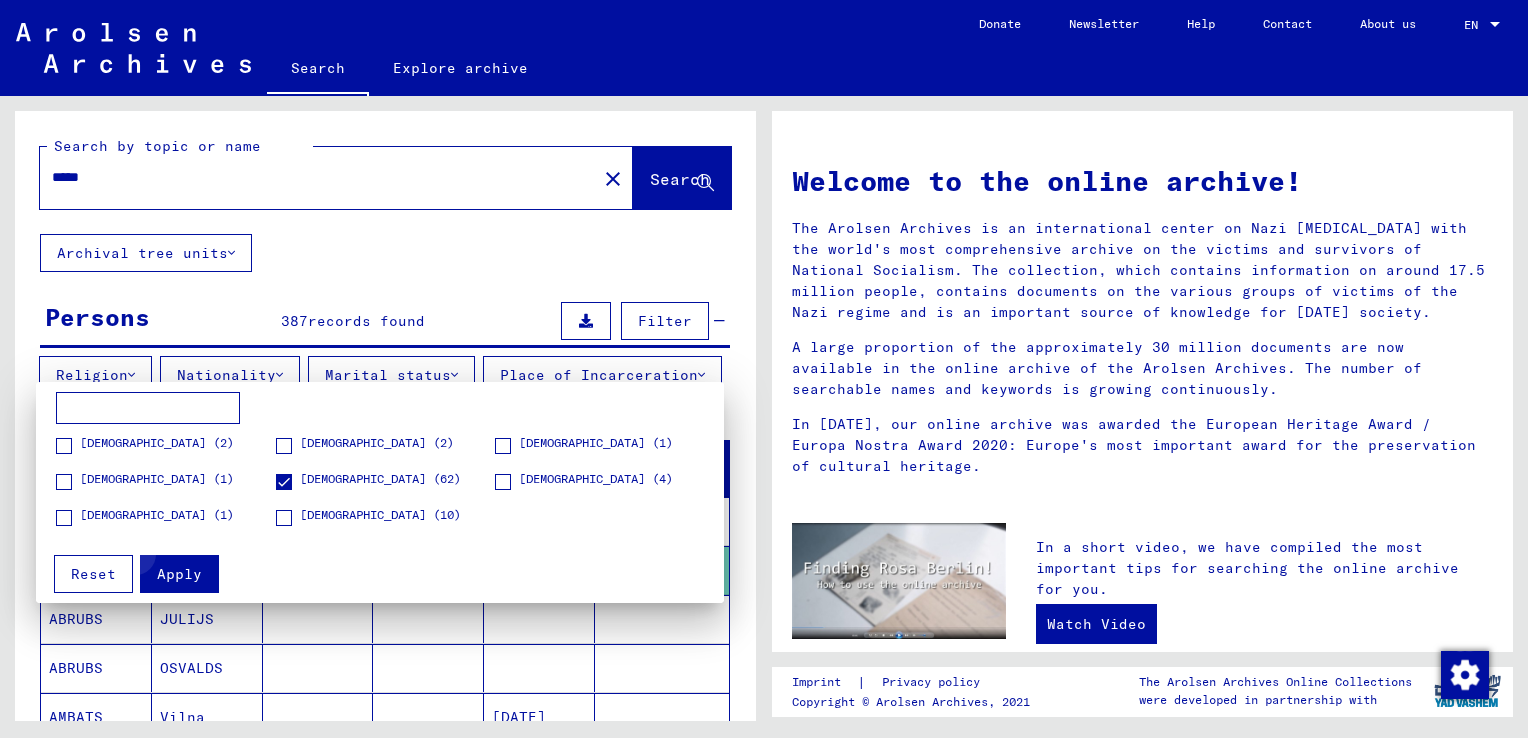 click on "Apply" at bounding box center (179, 574) 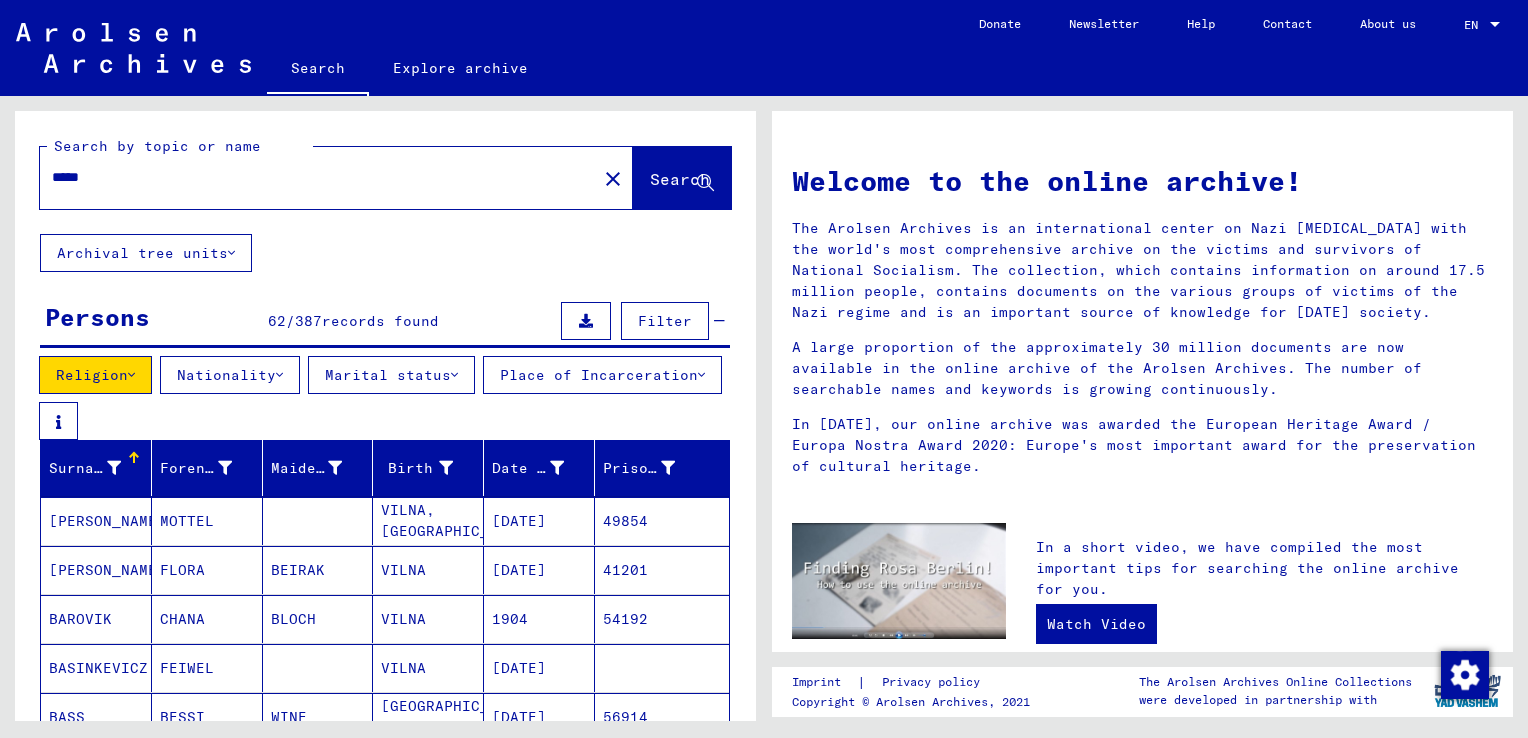 click on "BAROVIK" at bounding box center (96, 668) 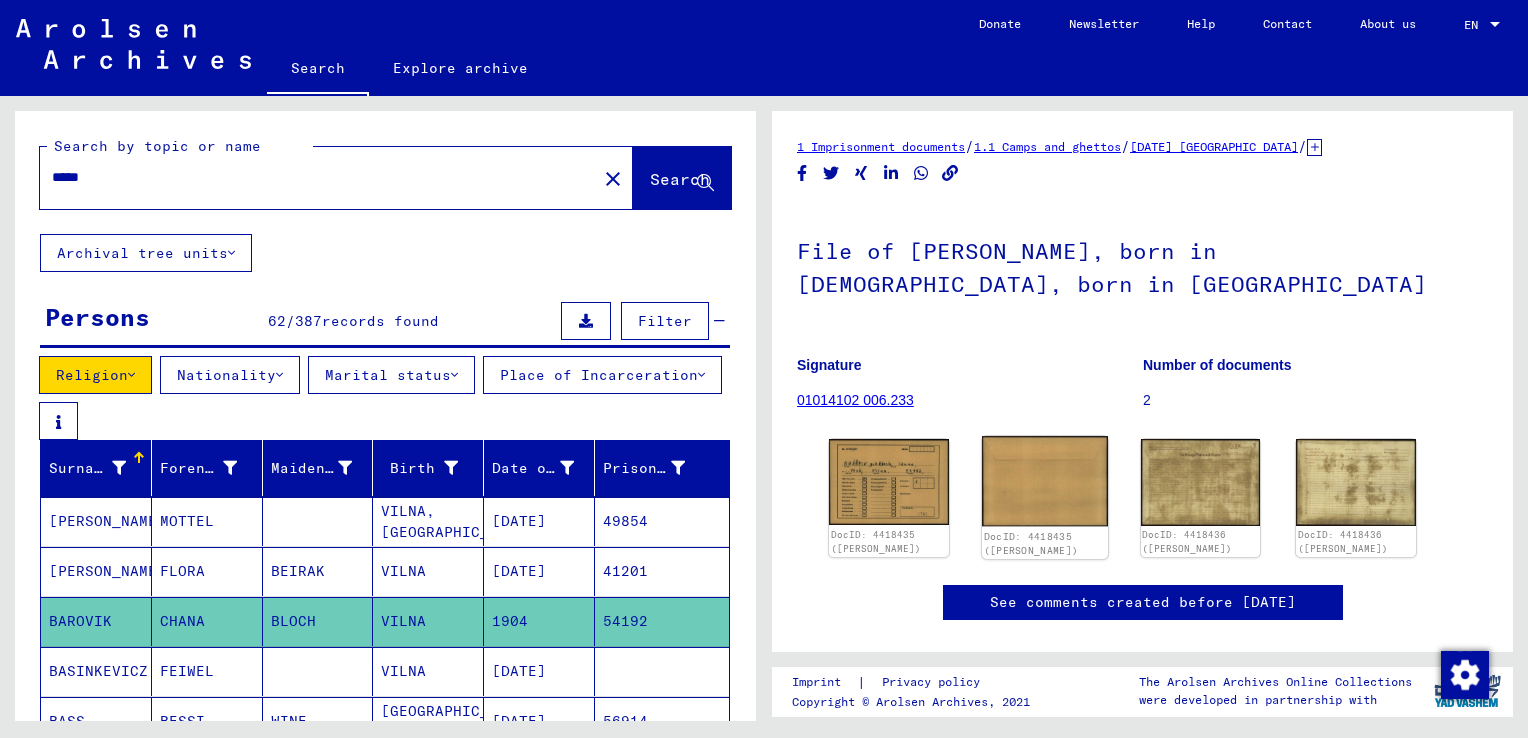 scroll, scrollTop: 0, scrollLeft: 0, axis: both 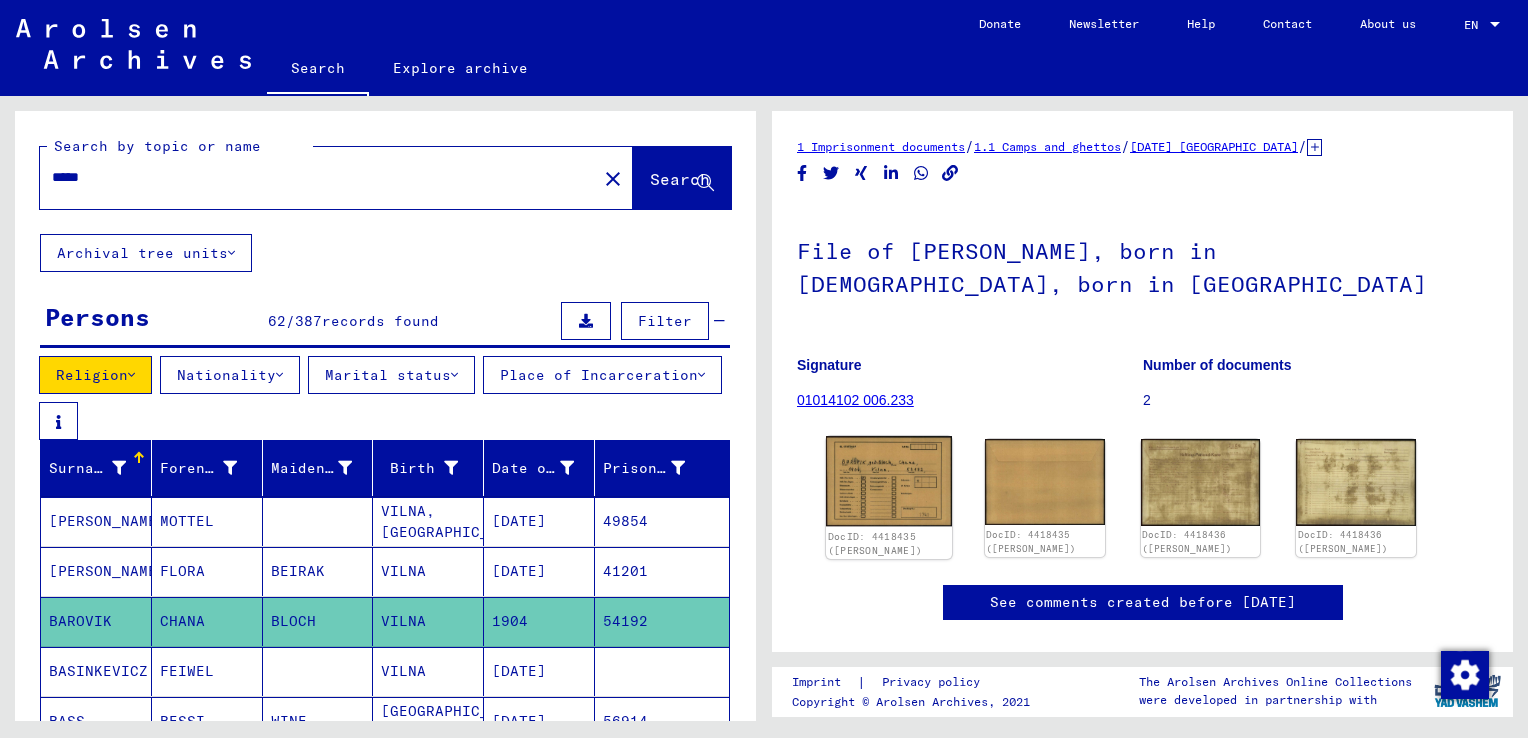 click 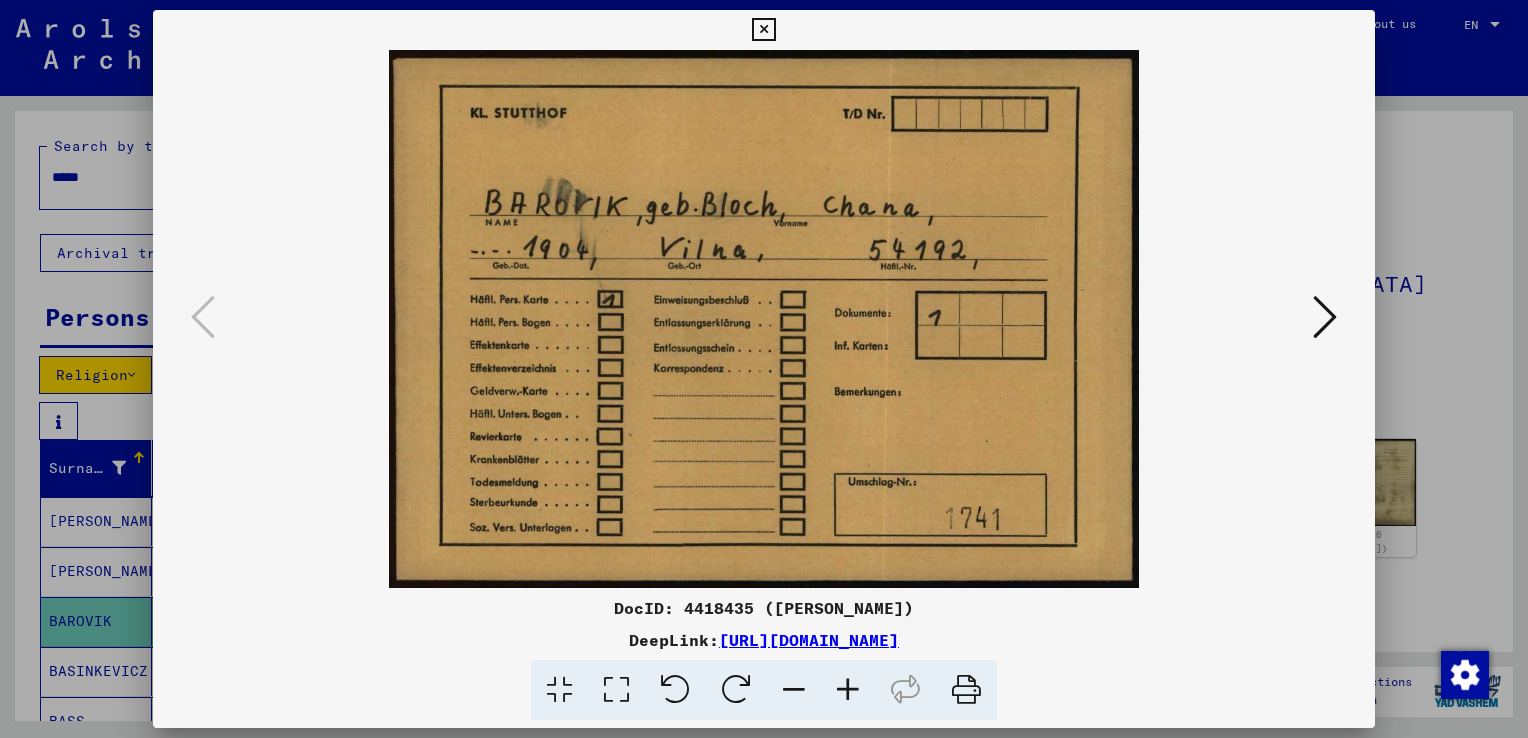 click at bounding box center [1325, 317] 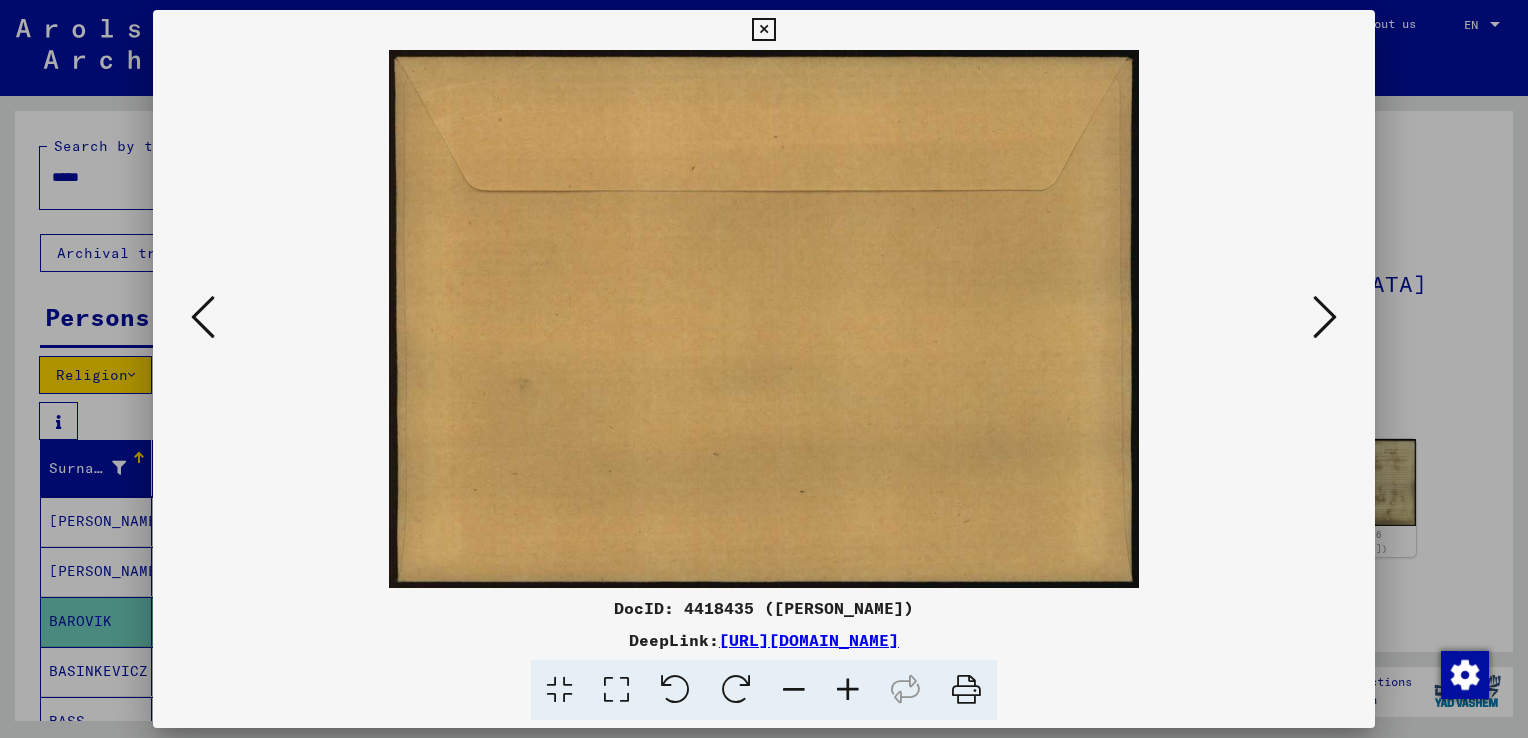 click at bounding box center (1325, 317) 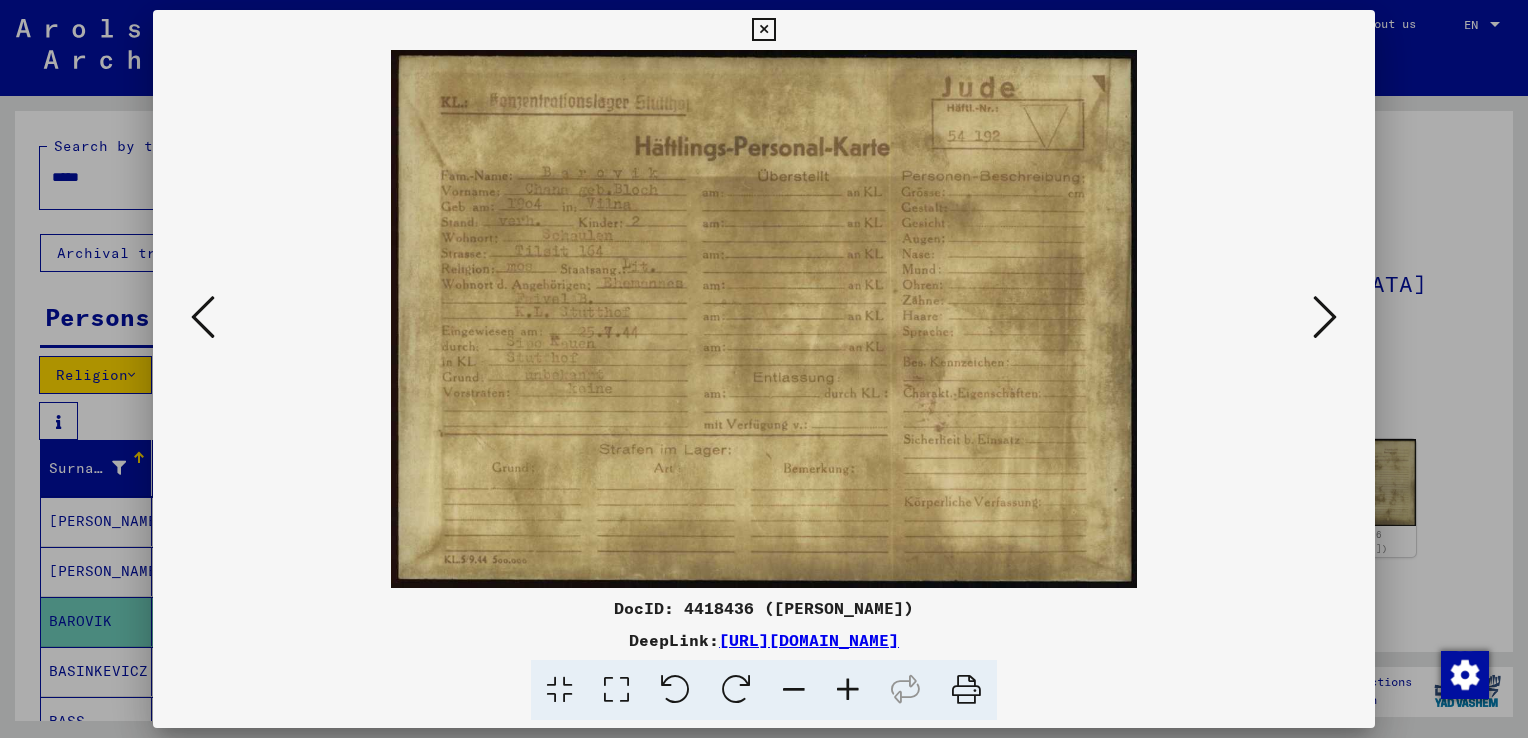 click at bounding box center (1325, 317) 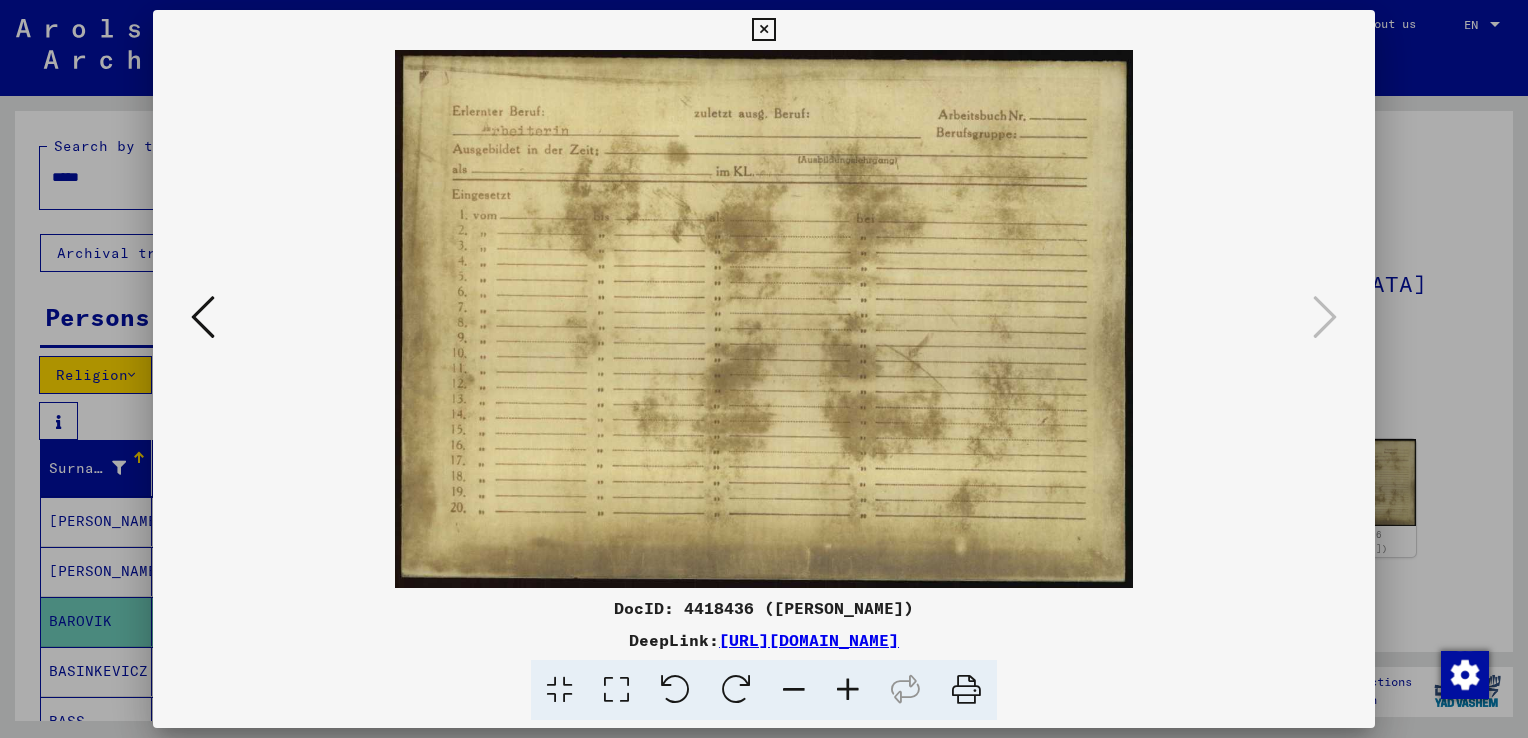 click at bounding box center [764, 369] 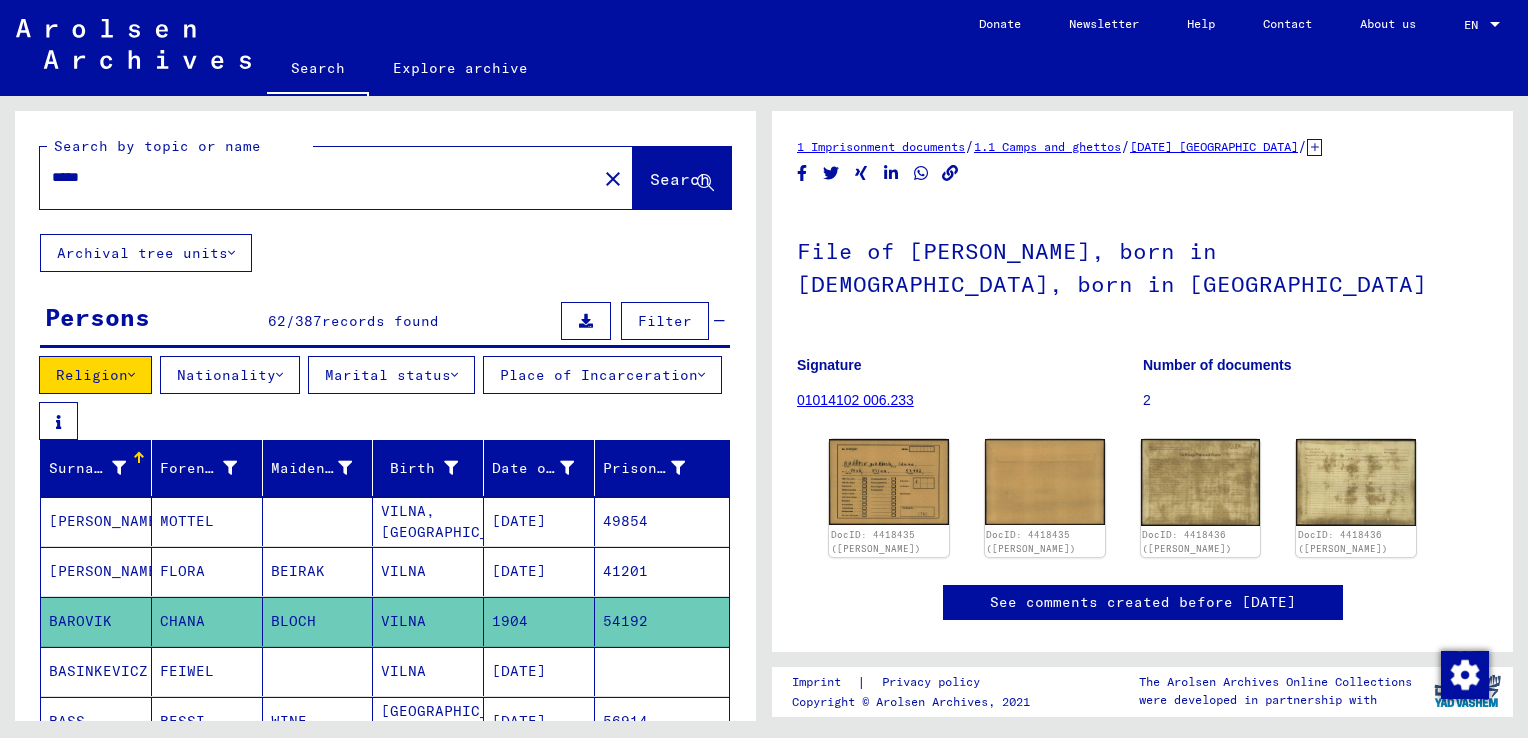 click on "1 Imprisonment documents   /   1.1 Camps and ghettos   /   [DATE] [GEOGRAPHIC_DATA]   /   [TECHNICAL_ID] Individuelle Unterlagen [GEOGRAPHIC_DATA]   /   Individuelle Häftlings Unterlagen - [GEOGRAPHIC_DATA]   /   [MEDICAL_DATA] mit Namen ab [GEOGRAPHIC_DATA]   /  File of BAROVIK, [PERSON_NAME], born in [DEMOGRAPHIC_DATA], born in [GEOGRAPHIC_DATA]  Signature 01014102 006.233 Number of documents 2 DocID: 4418435 ([PERSON_NAME]) DocID: 4418435 ([PERSON_NAME]) DocID: 4418436 ([PERSON_NAME]) DocID: 4418436 ([PERSON_NAME]) See comments created before [DATE] Imprint  |  Privacy policy Copyright © Arolsen Archives, 2021 The Arolsen Archives Online Collections were developed in partnership with" 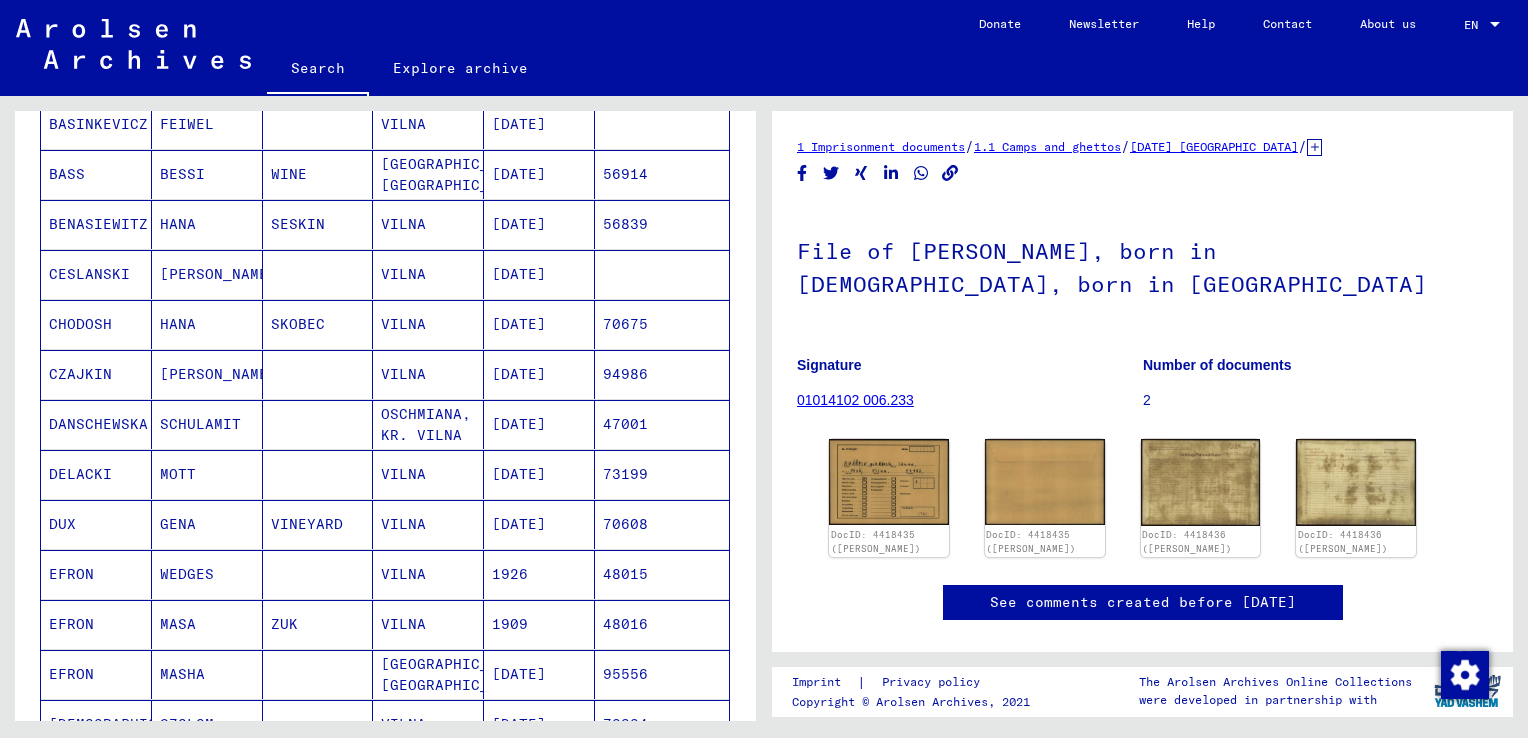 click on "CZAJKIN" at bounding box center [96, 424] 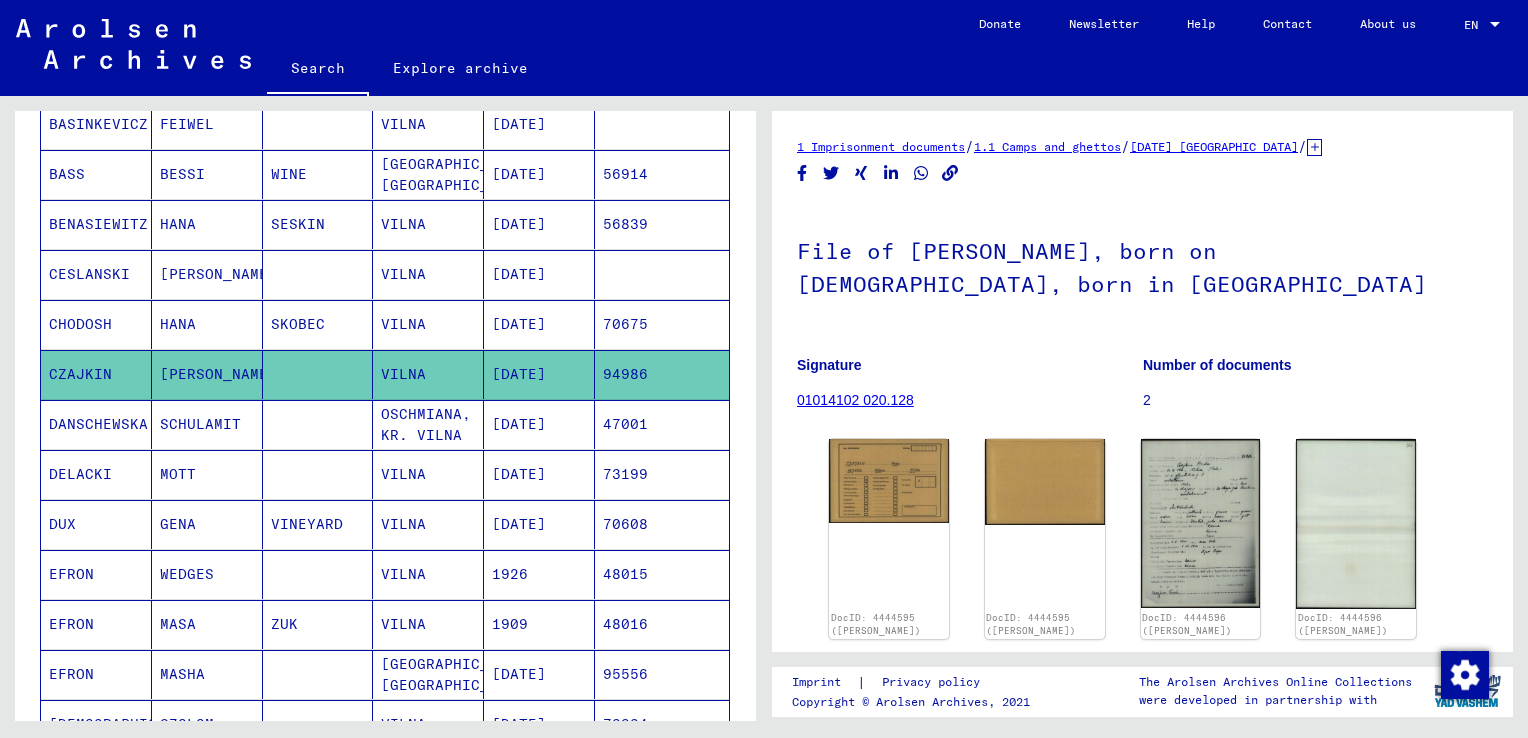 scroll, scrollTop: 0, scrollLeft: 0, axis: both 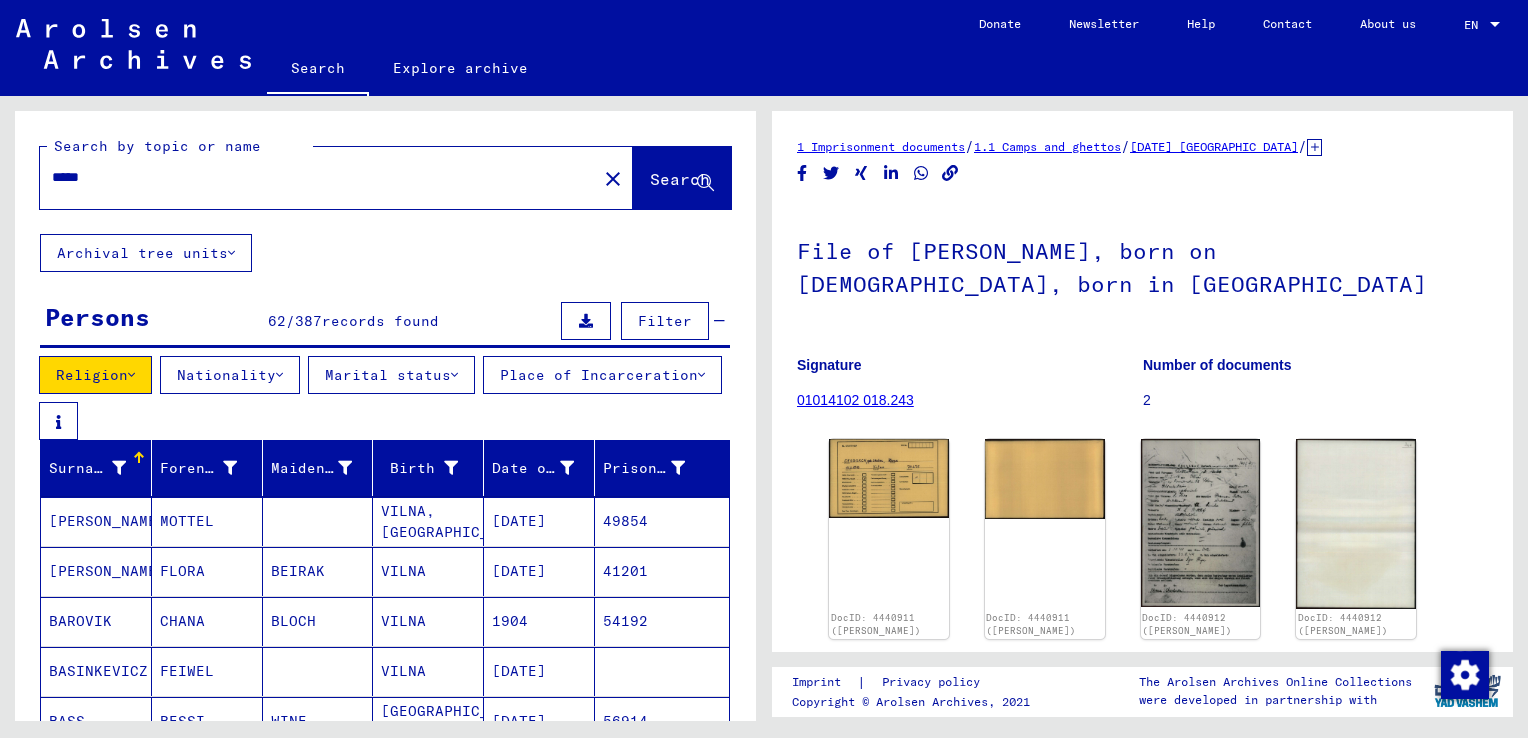 click on "*****" at bounding box center (318, 177) 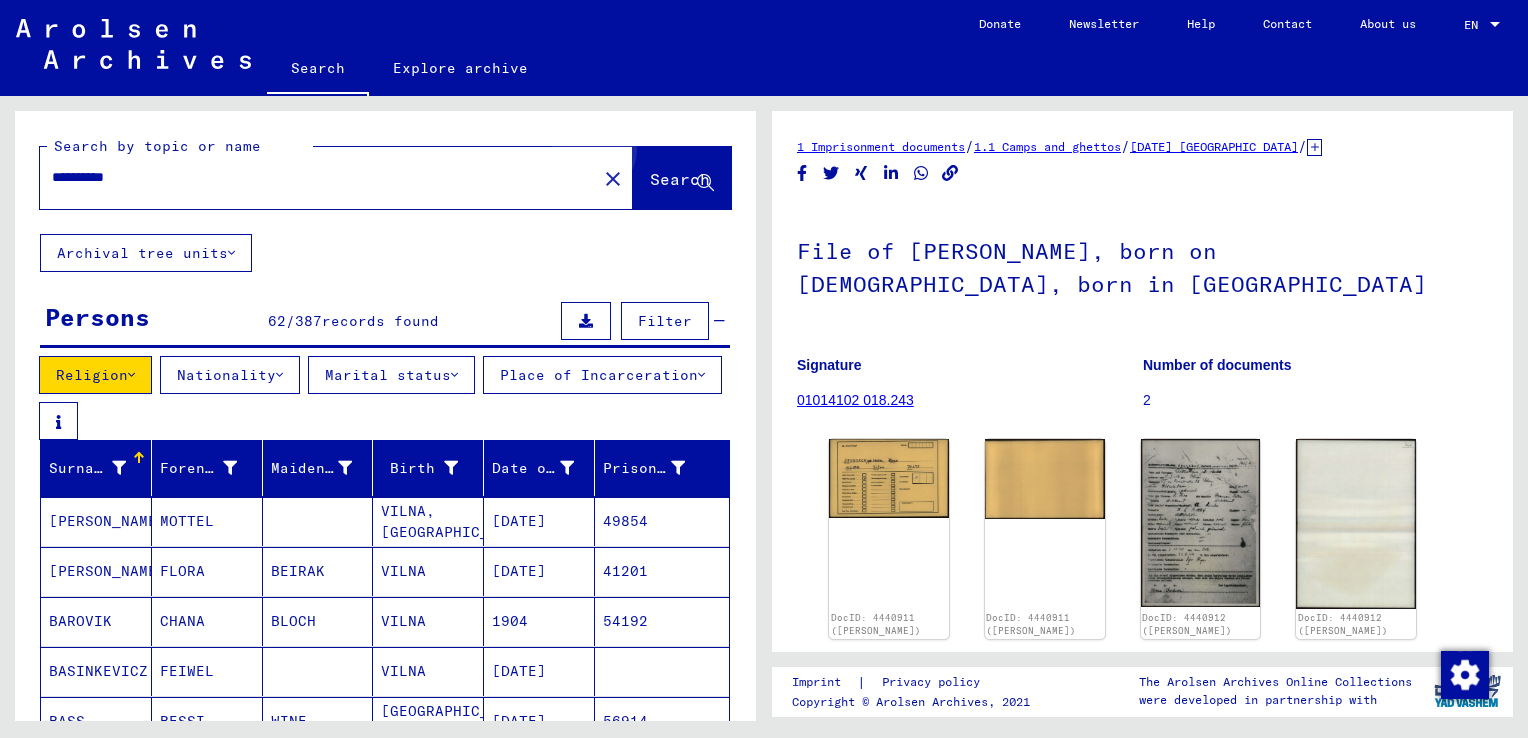 click on "Search" 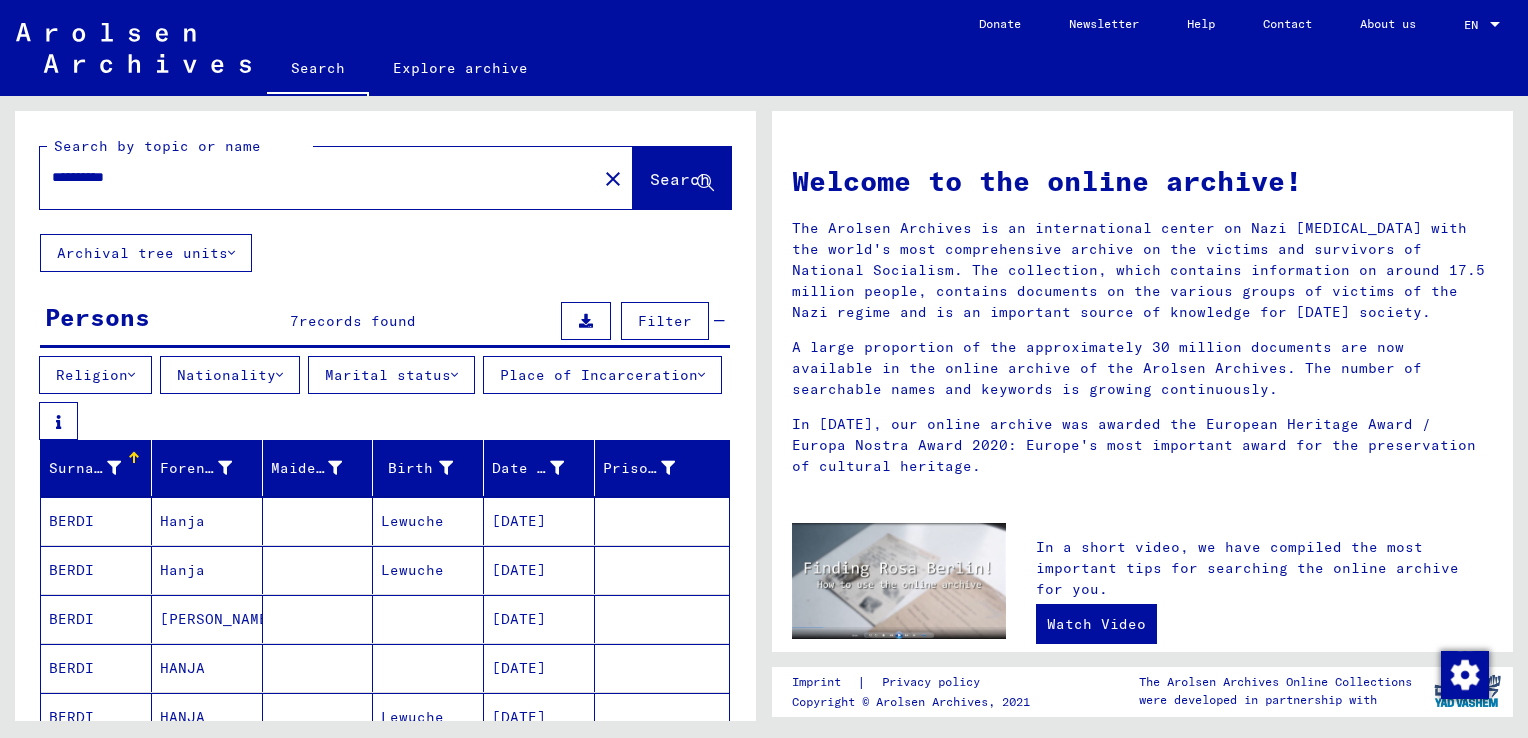 click on "**********" at bounding box center [312, 177] 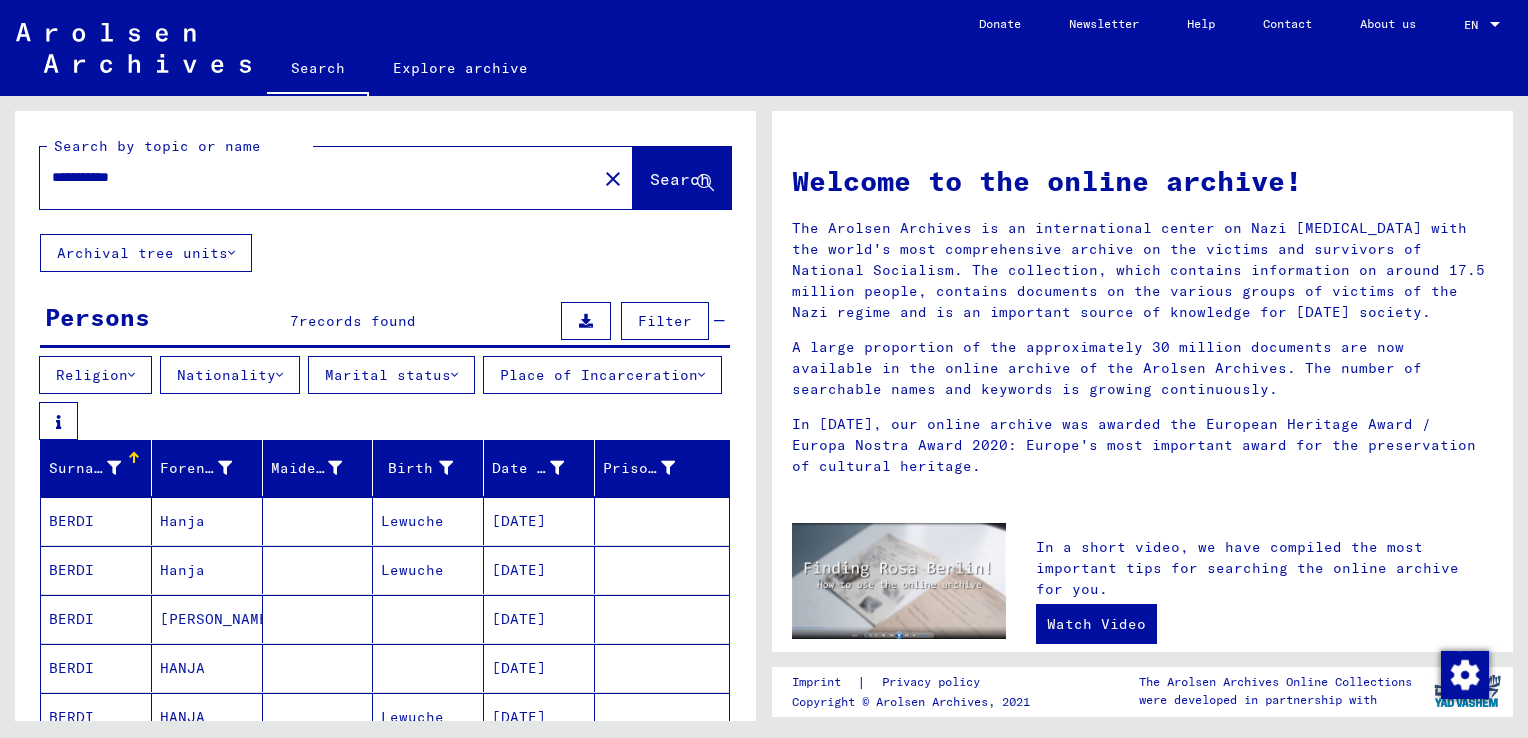 type on "**********" 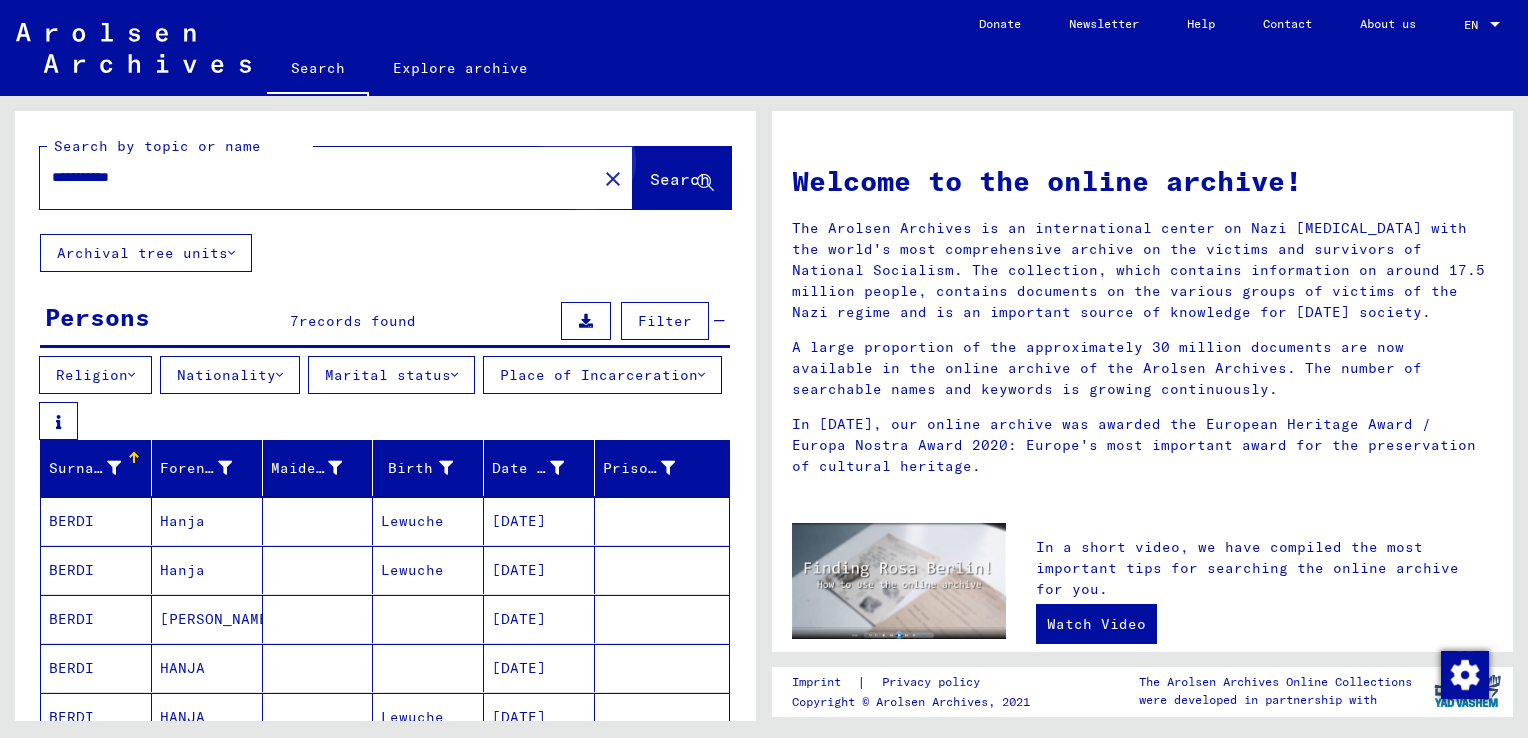 click on "Search" 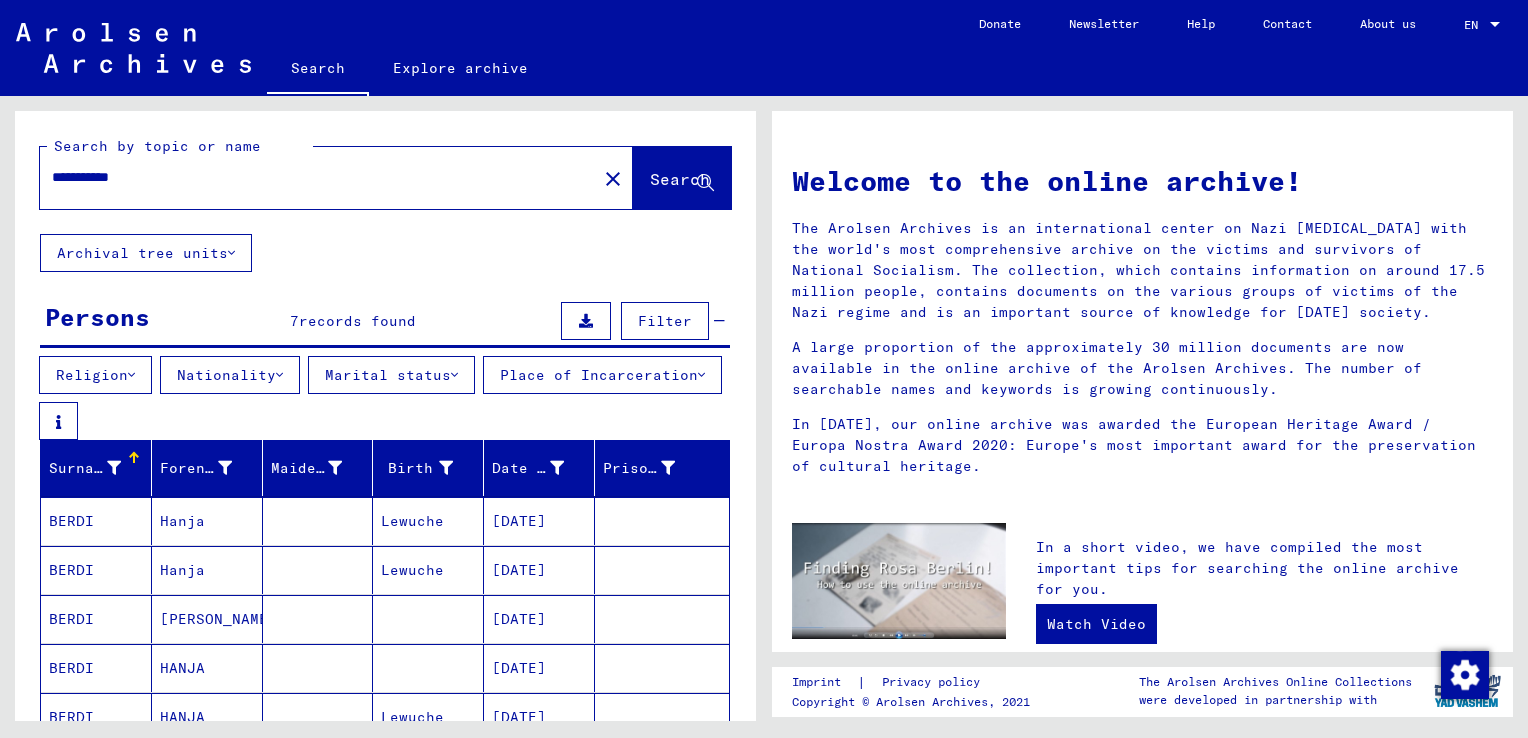 click on "Place of Incarceration" at bounding box center (599, 375) 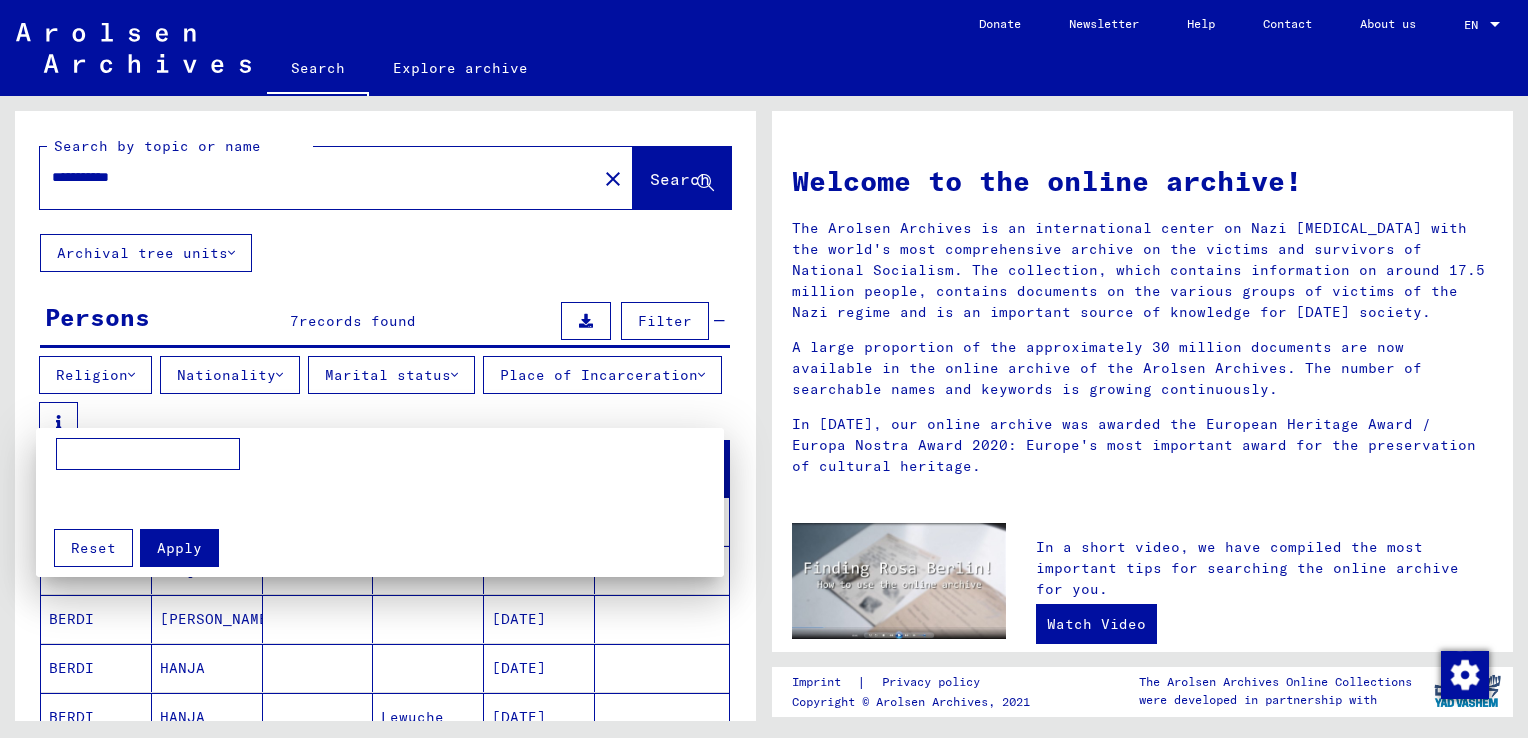 click at bounding box center [148, 454] 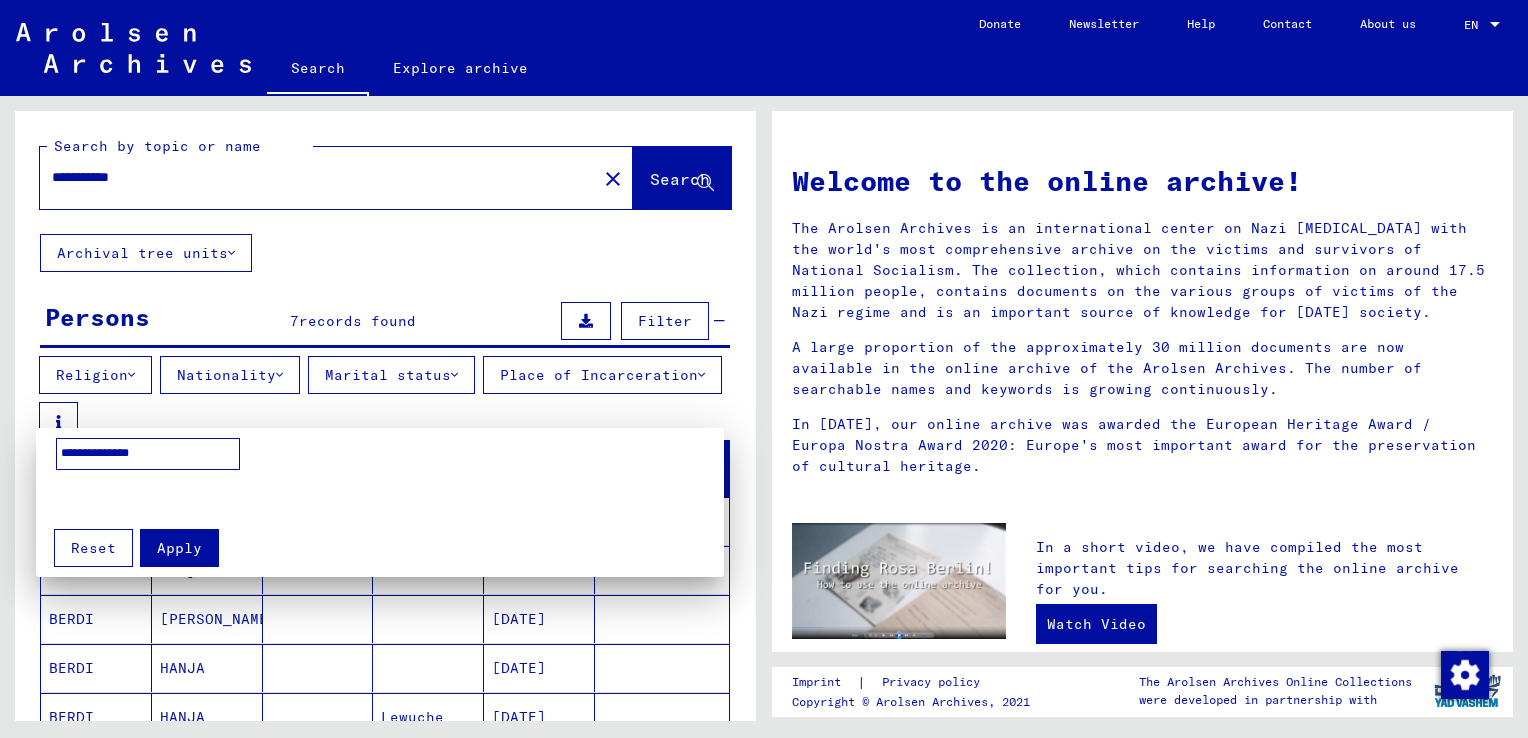 type on "**********" 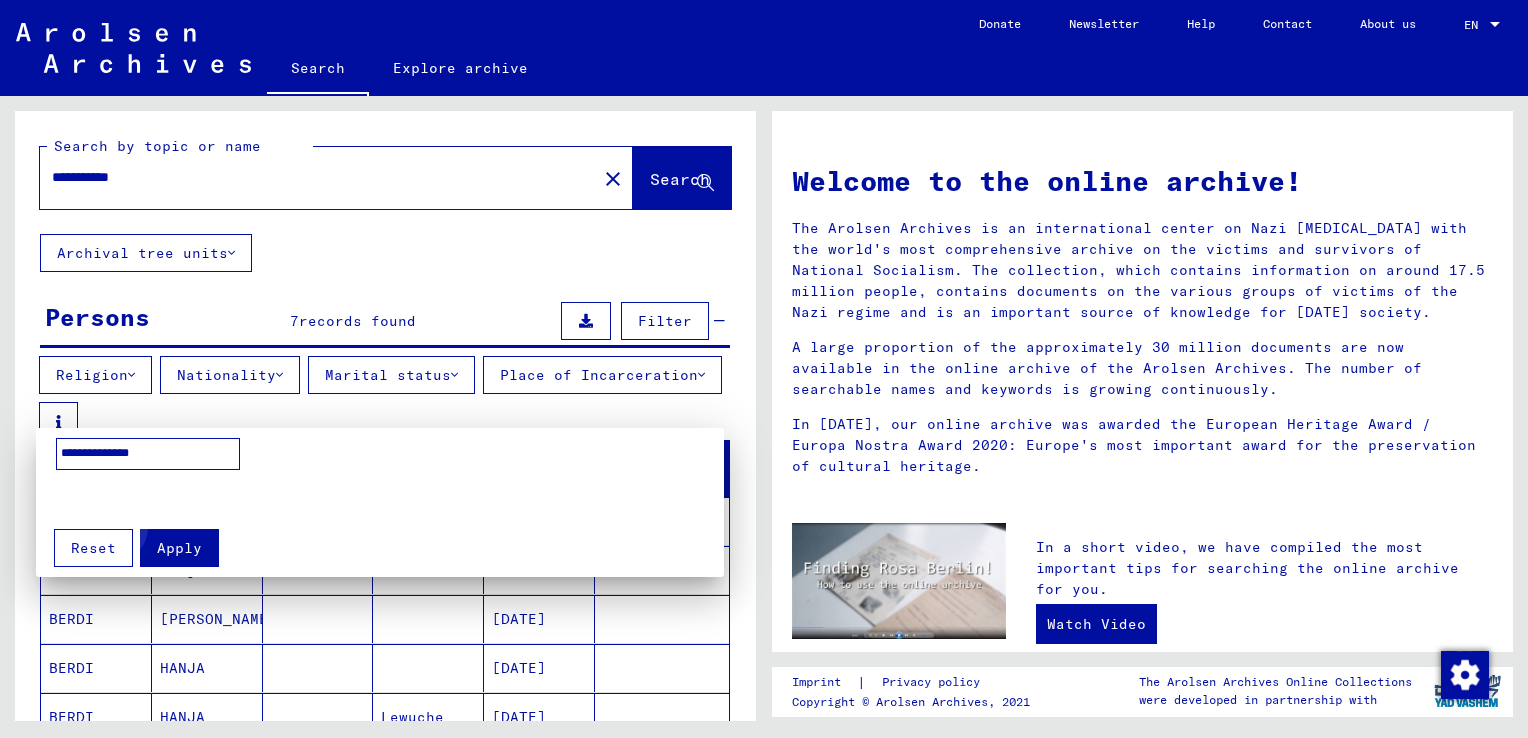 click on "Apply" at bounding box center [179, 548] 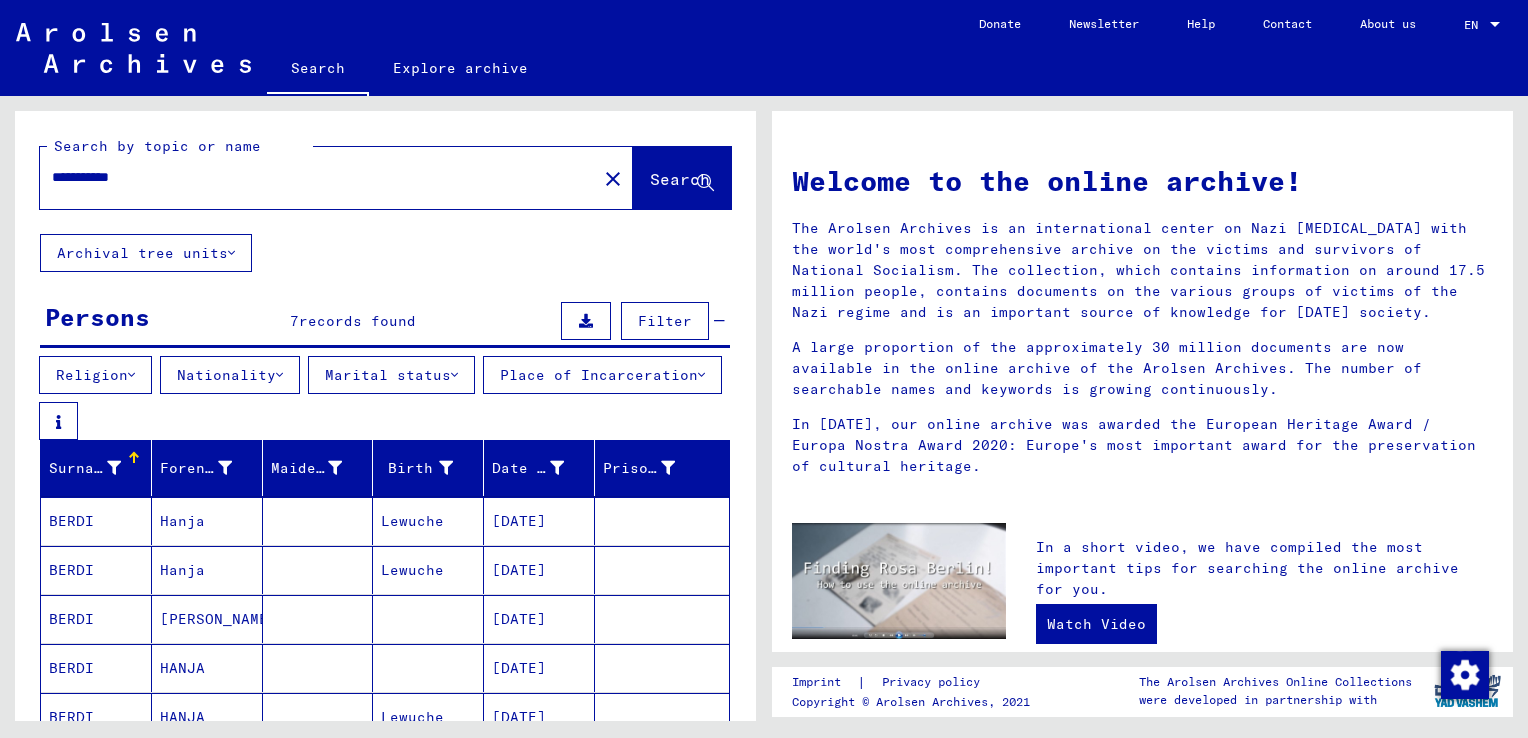 click on "Religion" at bounding box center [92, 375] 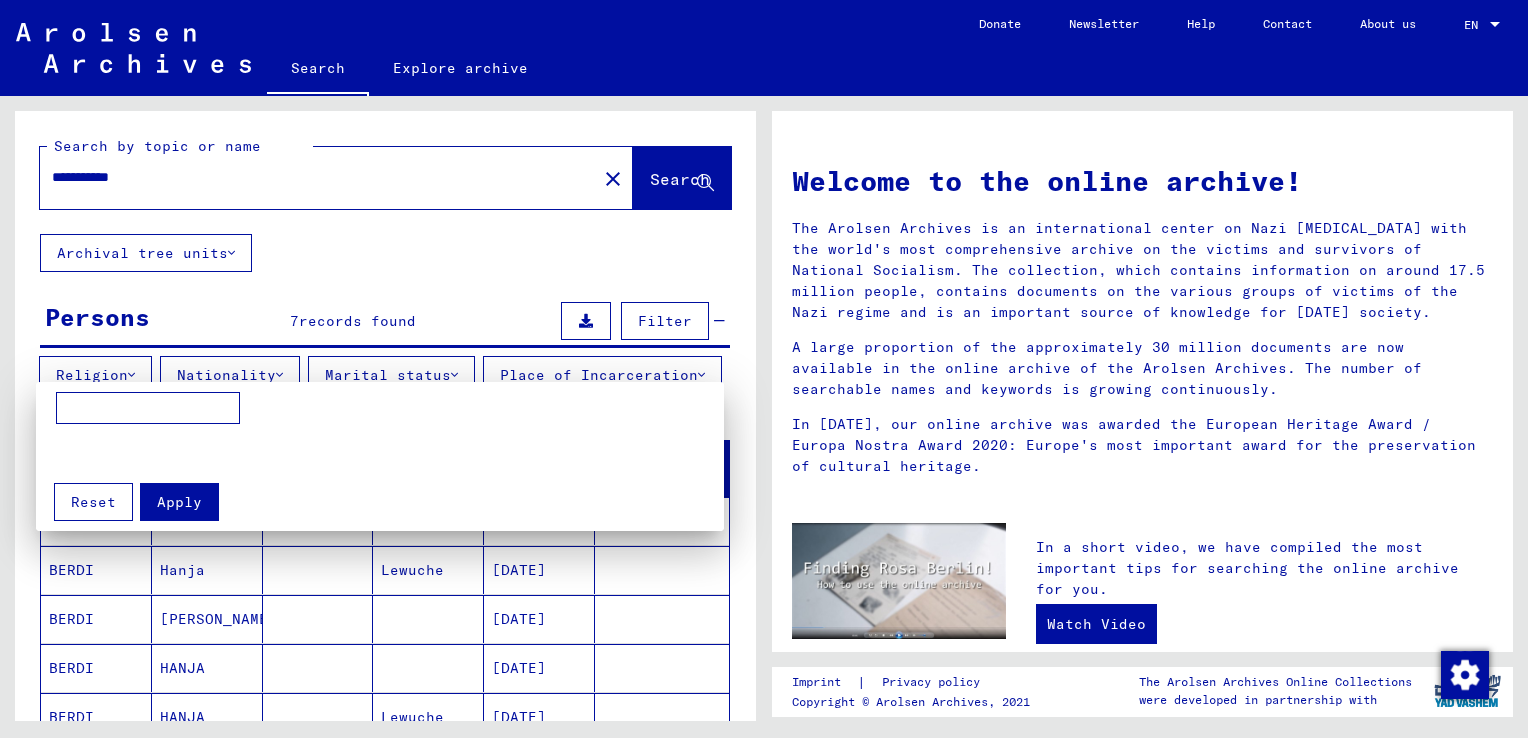 click at bounding box center [148, 408] 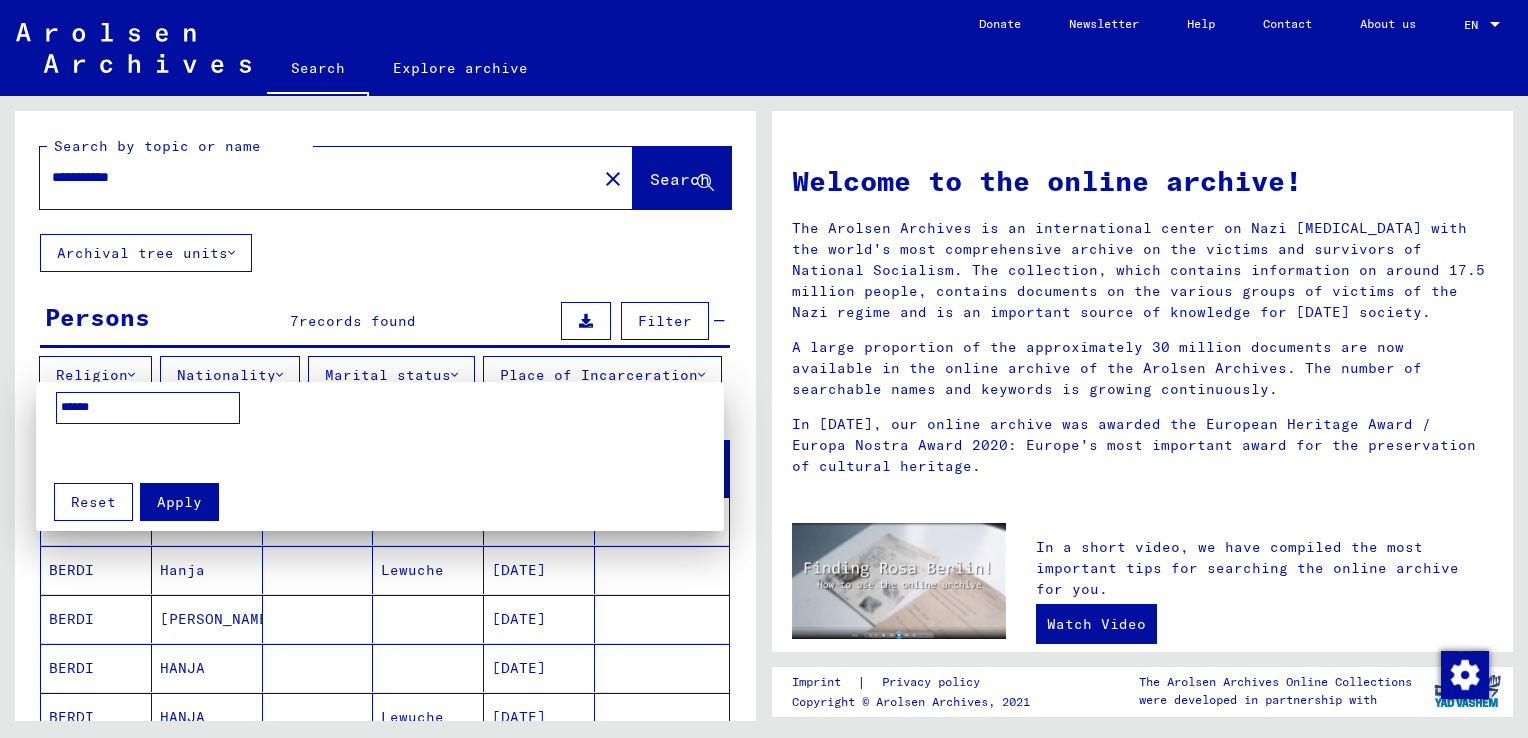 type on "******" 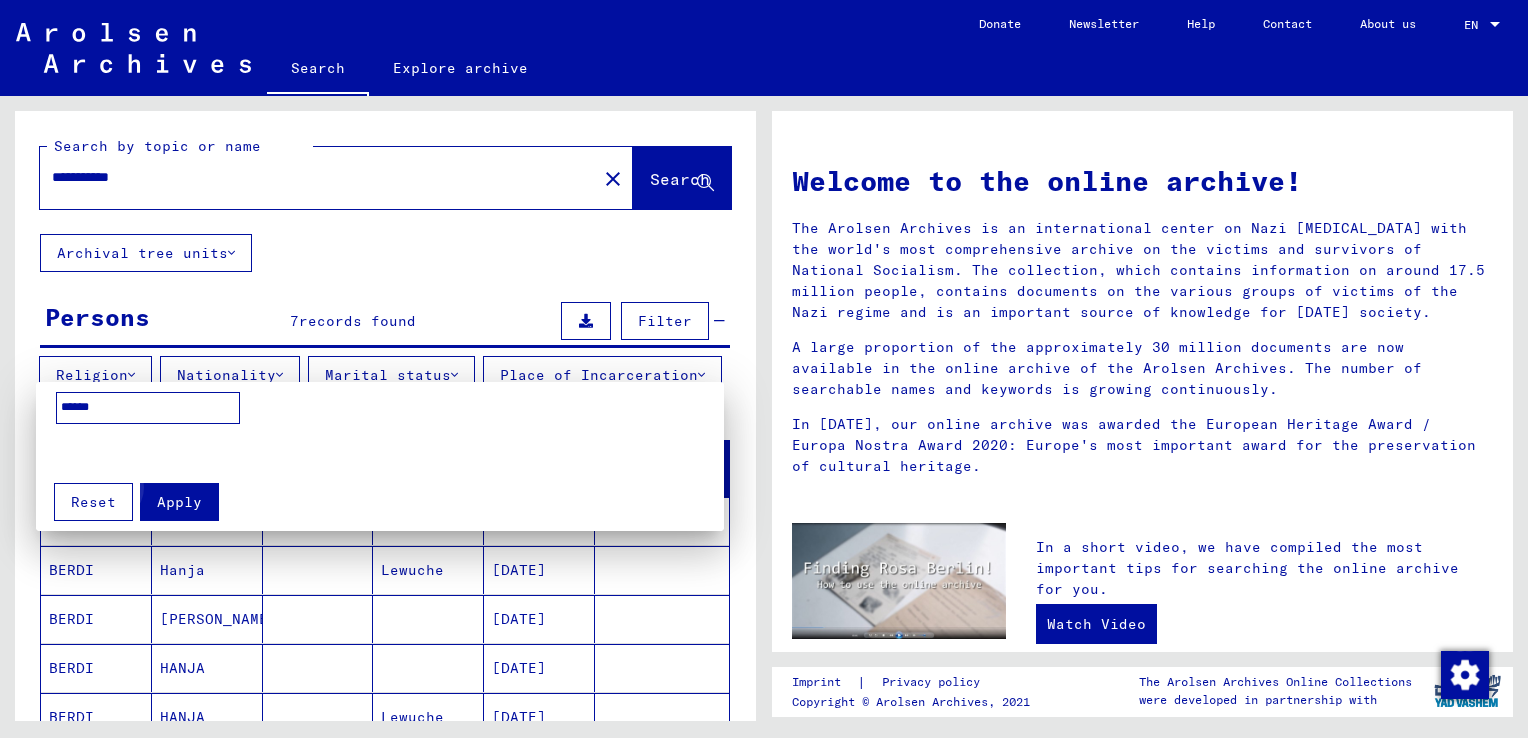 click on "Apply" at bounding box center (179, 502) 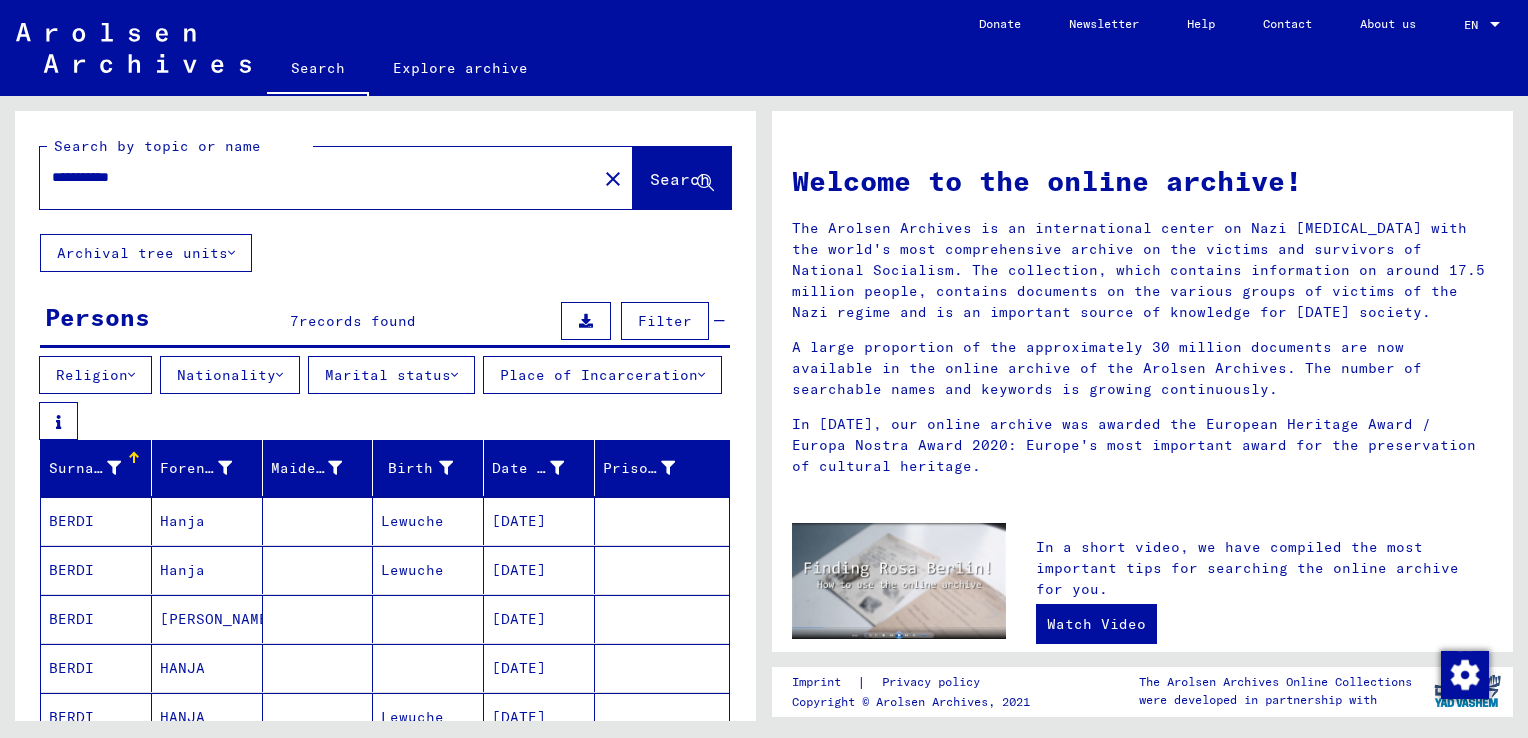 scroll, scrollTop: 369, scrollLeft: 0, axis: vertical 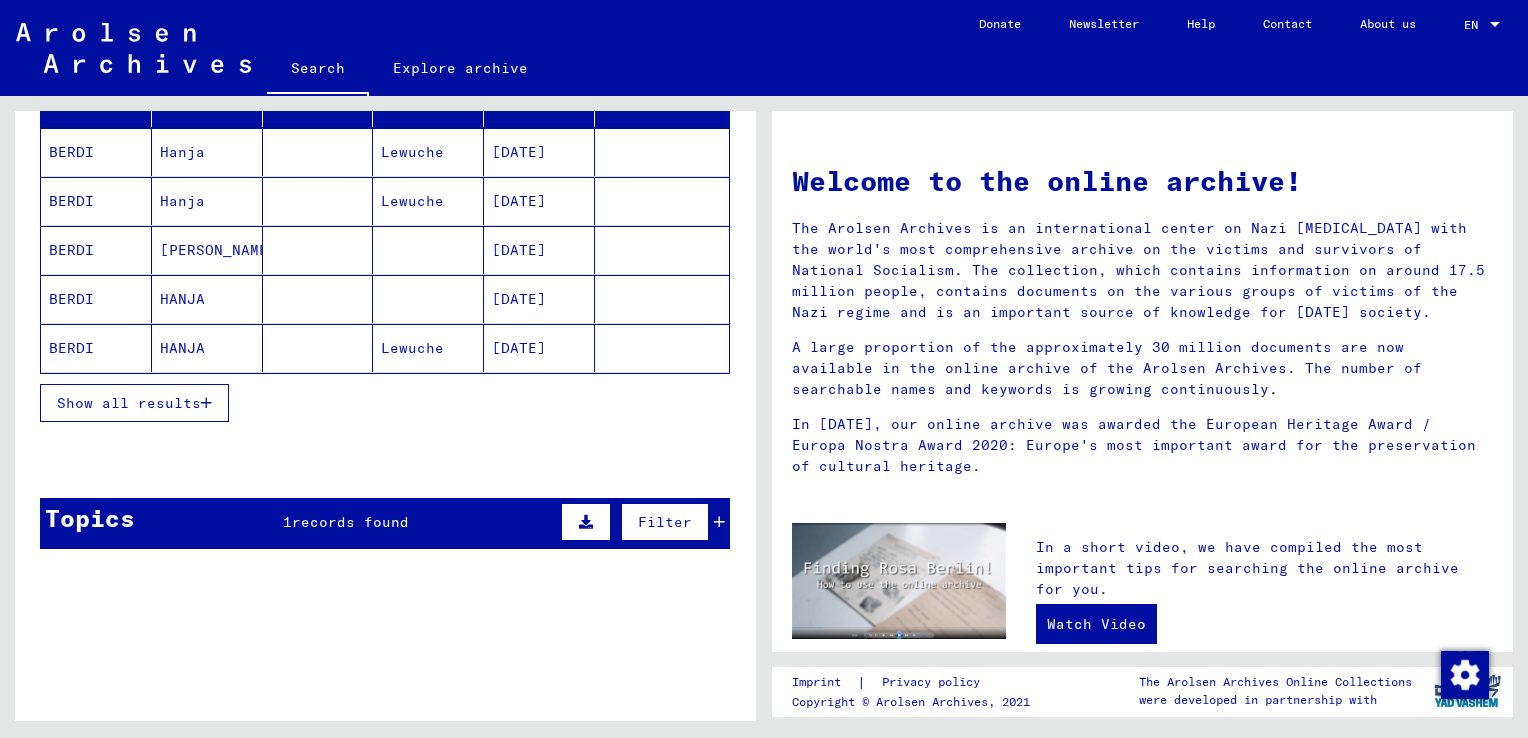 click on "Show all results" at bounding box center (385, 403) 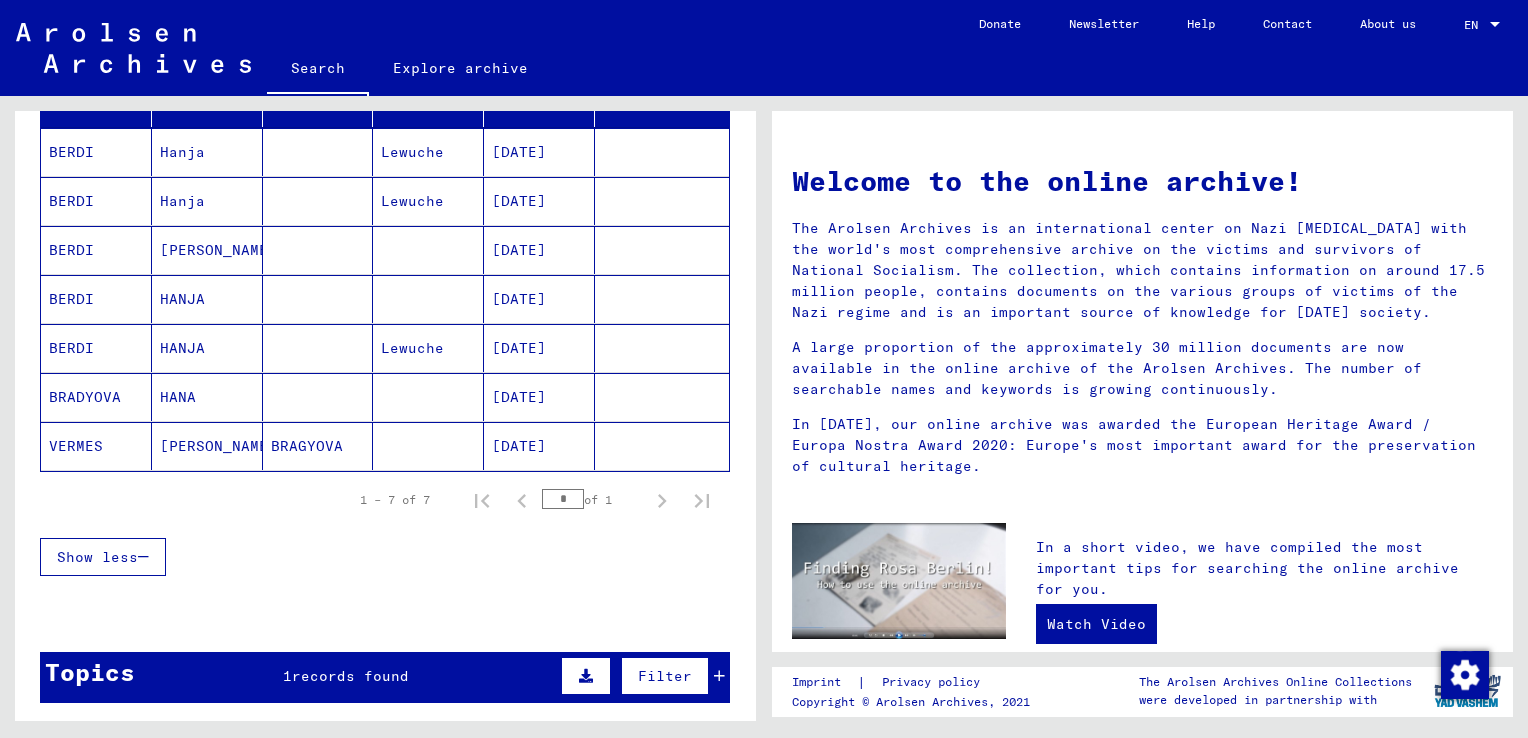 click on "BRADYOVA" at bounding box center [96, 446] 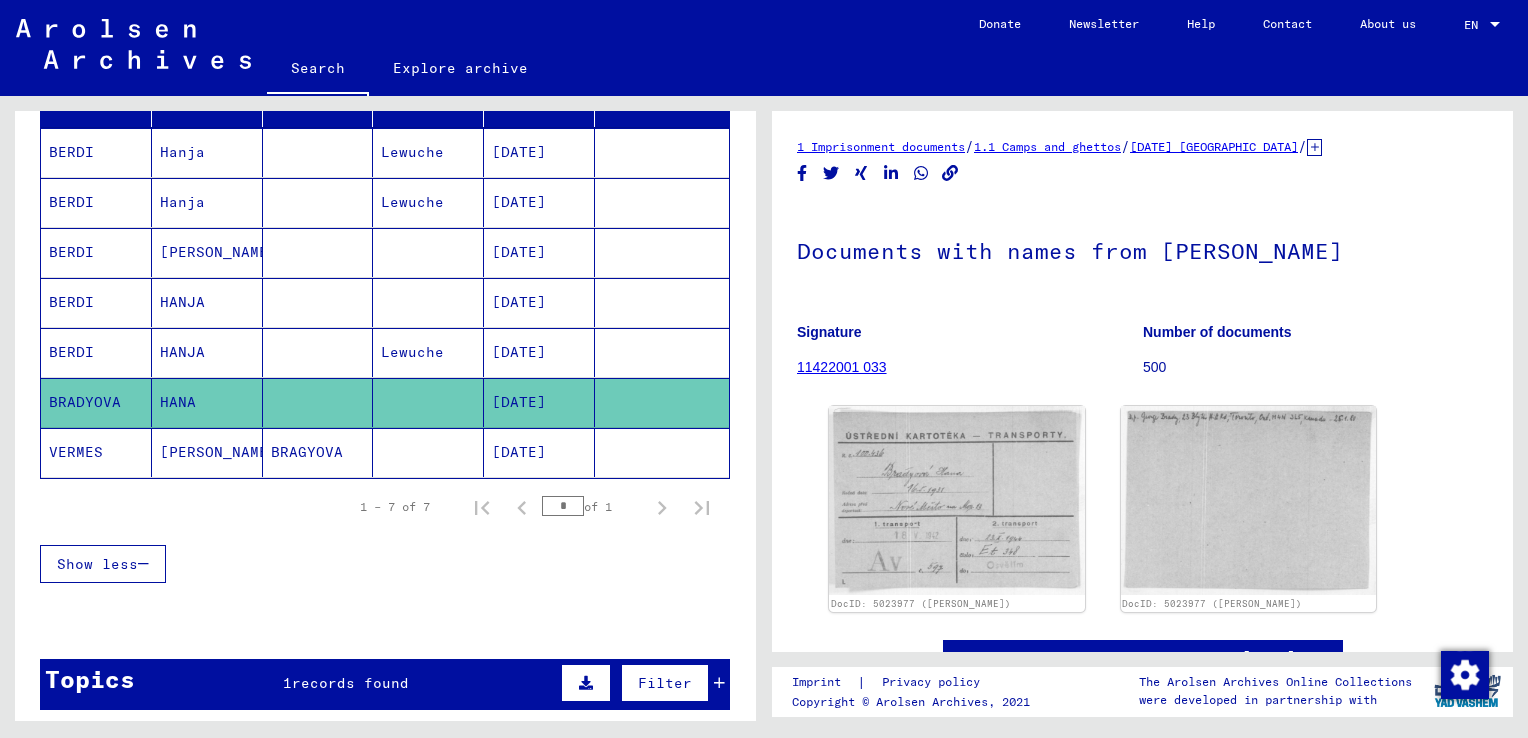 scroll, scrollTop: 0, scrollLeft: 0, axis: both 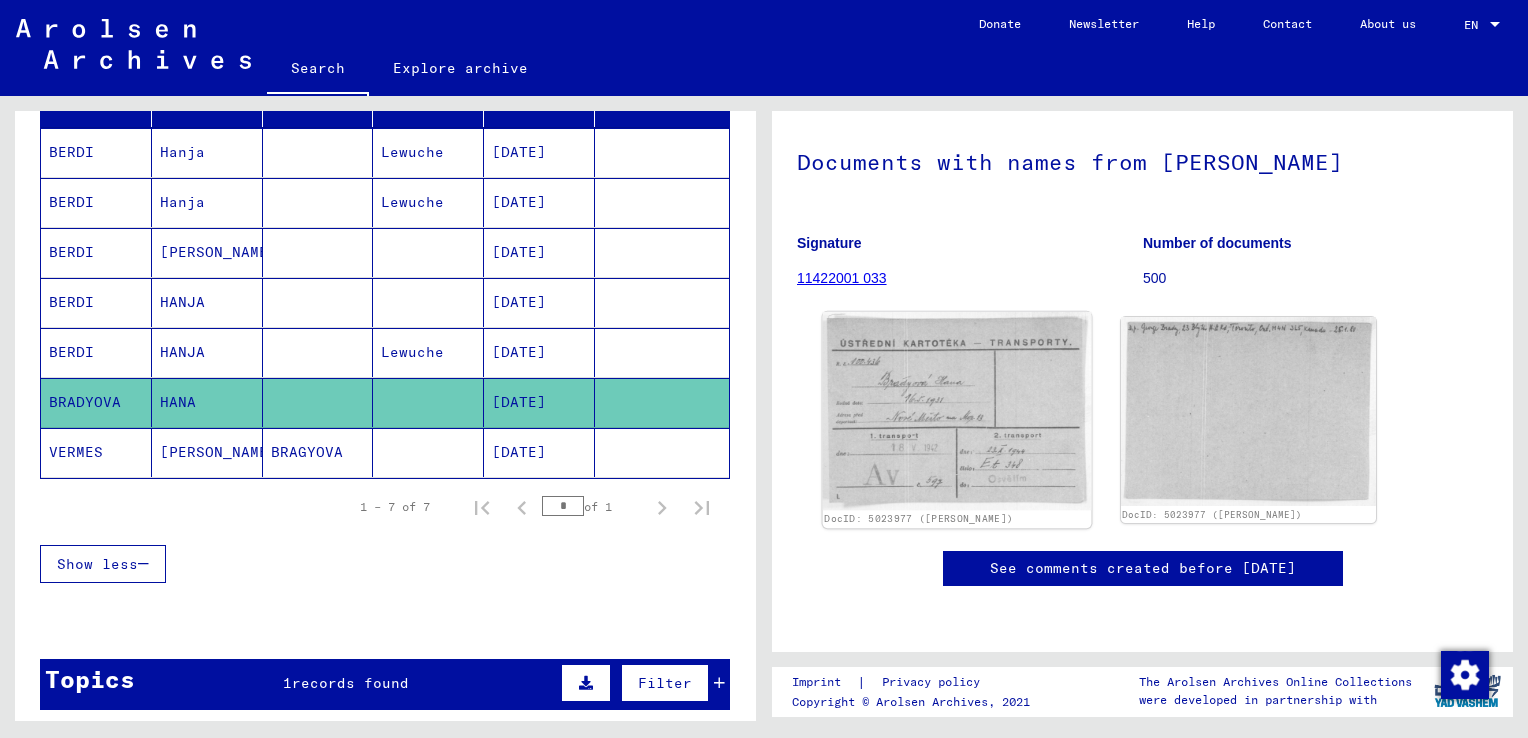 click 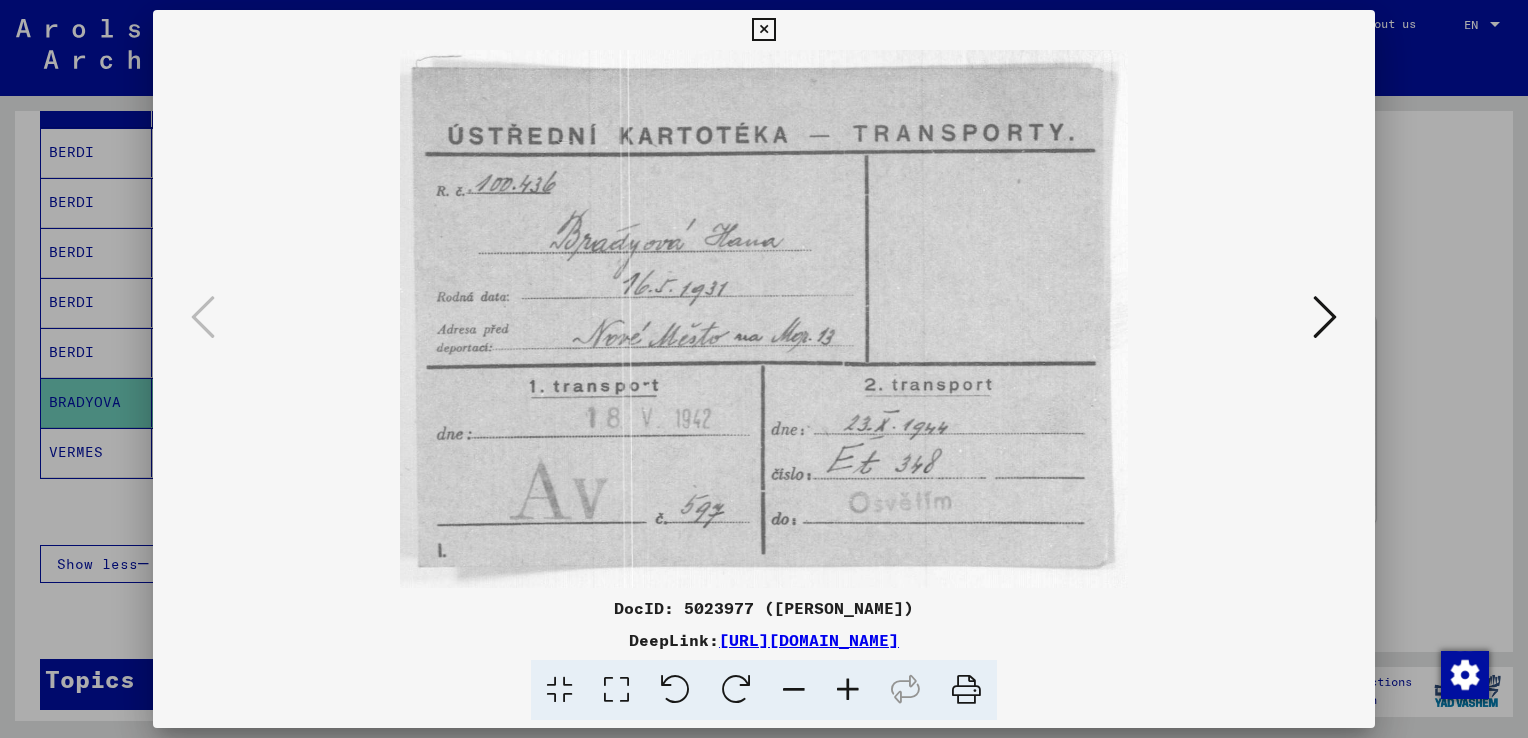 click at bounding box center [1325, 317] 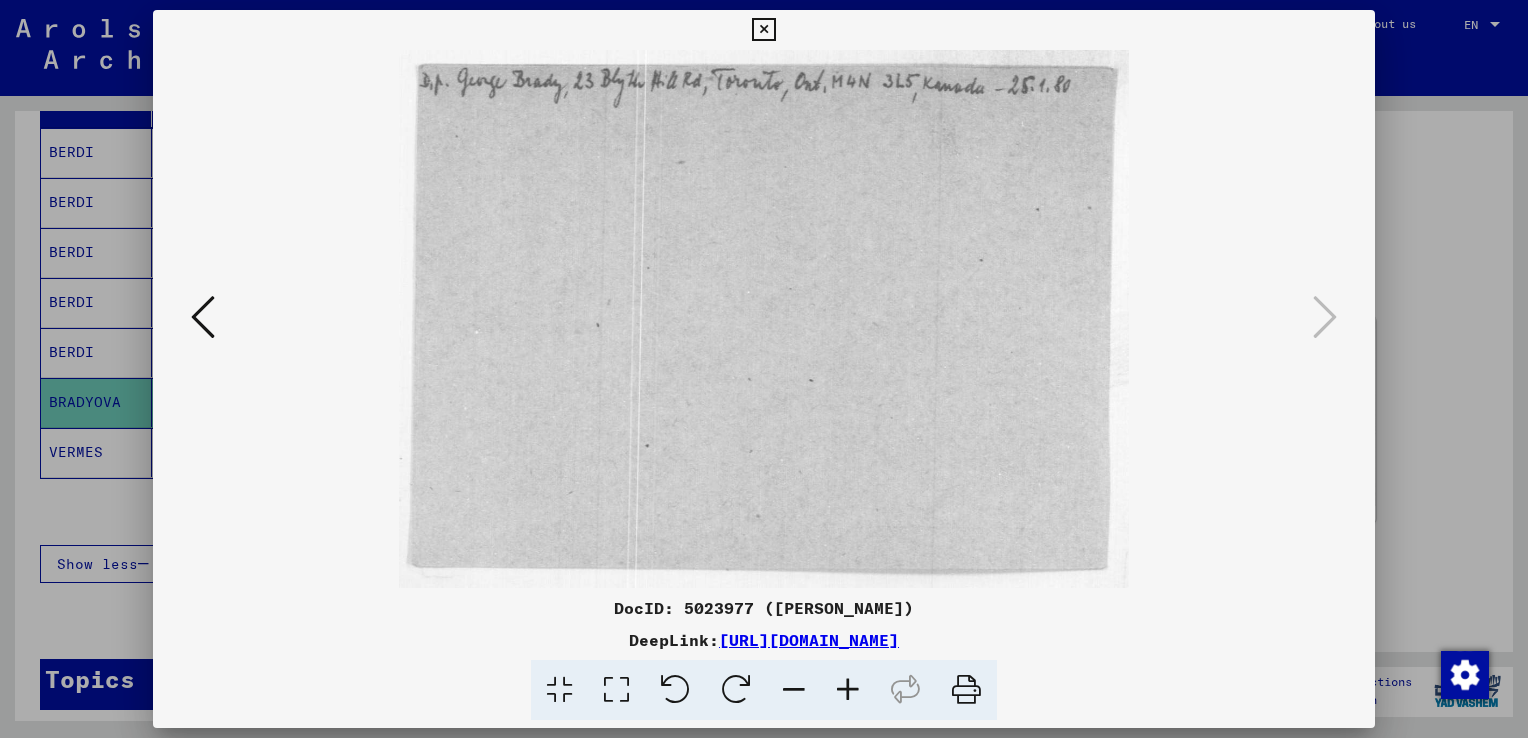 click at bounding box center [203, 317] 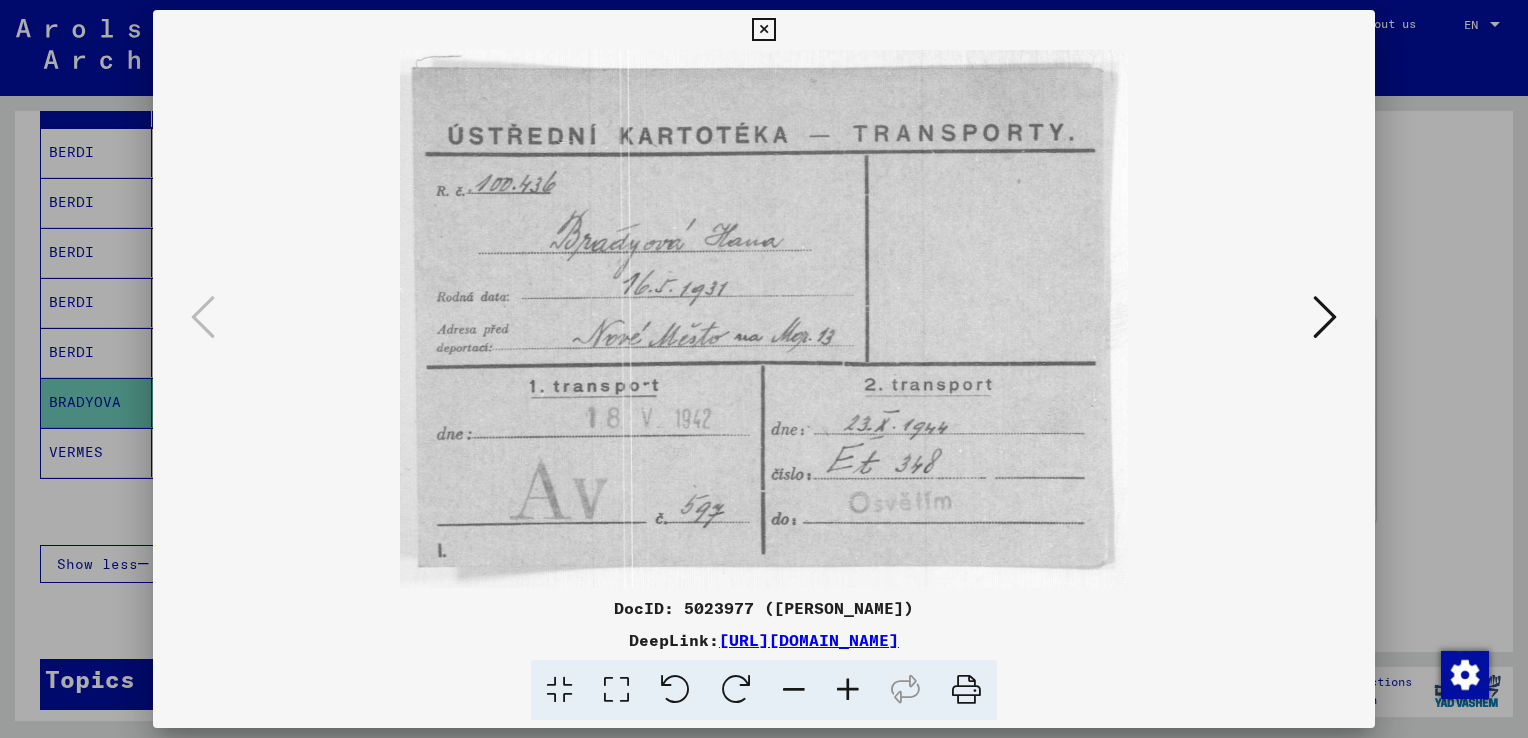 click at bounding box center [764, 369] 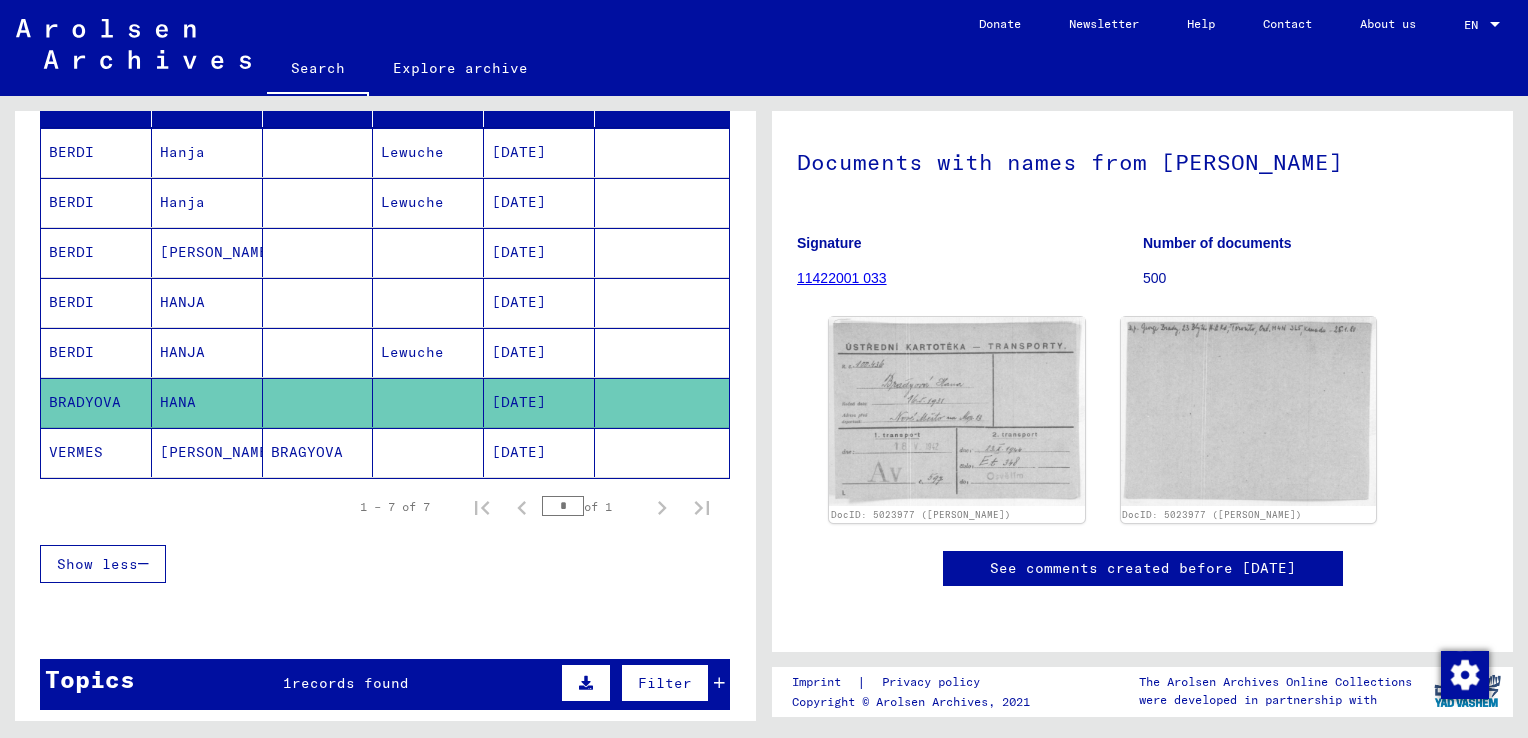 scroll, scrollTop: 528, scrollLeft: 0, axis: vertical 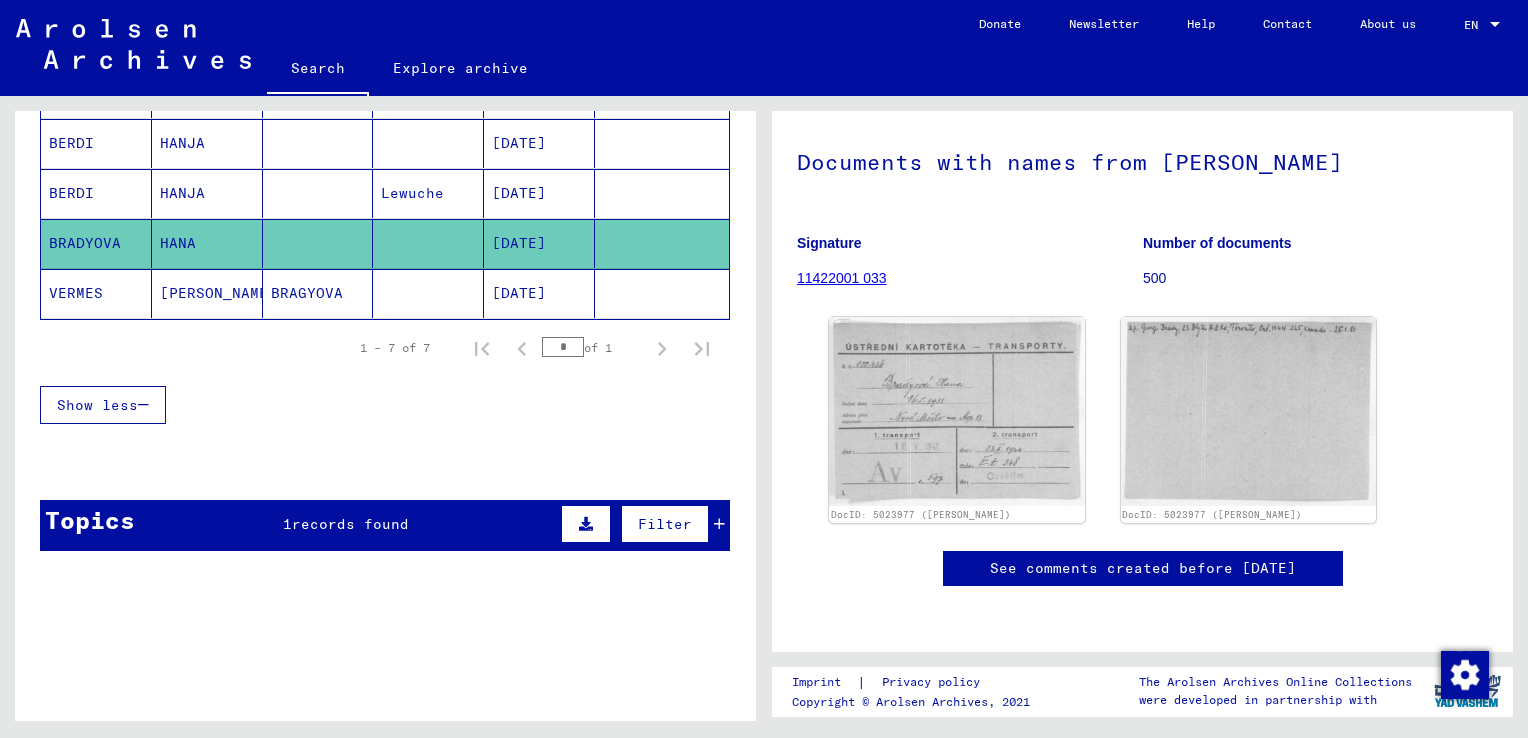 click on "Surname   Forename   Maiden name   Birth   Date of birth   Prisoner #   [PERSON_NAME]   [DATE]      [PERSON_NAME]   [DATE]      [PERSON_NAME]         [DATE]      BERDI   HANJA         [DATE]      [PERSON_NAME]   [DATE]      [PERSON_NAME]   HANA         [DATE]      VERMES   [PERSON_NAME]      [DATE]      1 – 7 of 7  *  of 1  Show less  Signature Nachname Vorname Geburtsname Geburt‏ Geburtsdatum Prisoner # Vater (Adoptivvater) Mutter (Adoptivmutter) Religion Nationalität Beruf Haftstätte Sterbedatum Letzter Wohnort Letzter Wohnort (Land) Haftstätte Letzter Wohnort (Provinz) Letzter Wohnort (Ort) Letzter Wohnort (Stadtteil) Letzter Wohnort (Straße) Letzter Wohnort (Hausnummer) [TECHNICAL_ID] - Nationalität/Herkunft der aufgeführten Personen: [DEMOGRAPHIC_DATA] BERDI [PERSON_NAME] [DATE] [TECHNICAL_ID] - Nationalität/Herkunft der aufgeführten Personen: [DEMOGRAPHIC_DATA] BERDI [PERSON_NAME] [DATE] [PERSON_NAME] [DATE] BERDI HANJA [DATE] HANA" at bounding box center [385, 181] 